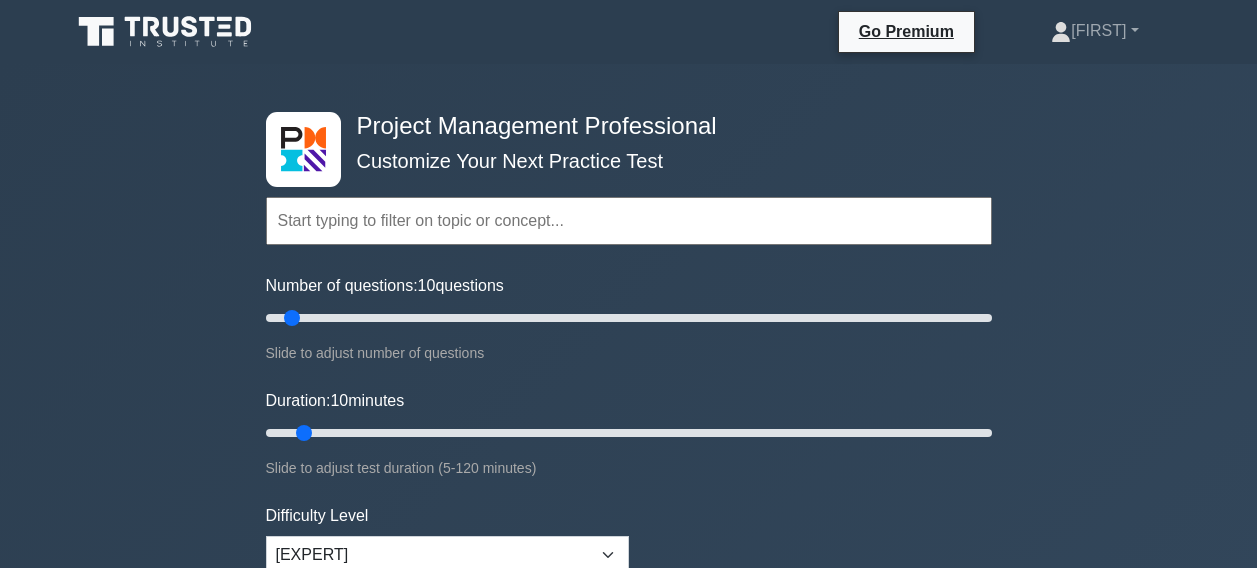 scroll, scrollTop: 0, scrollLeft: 0, axis: both 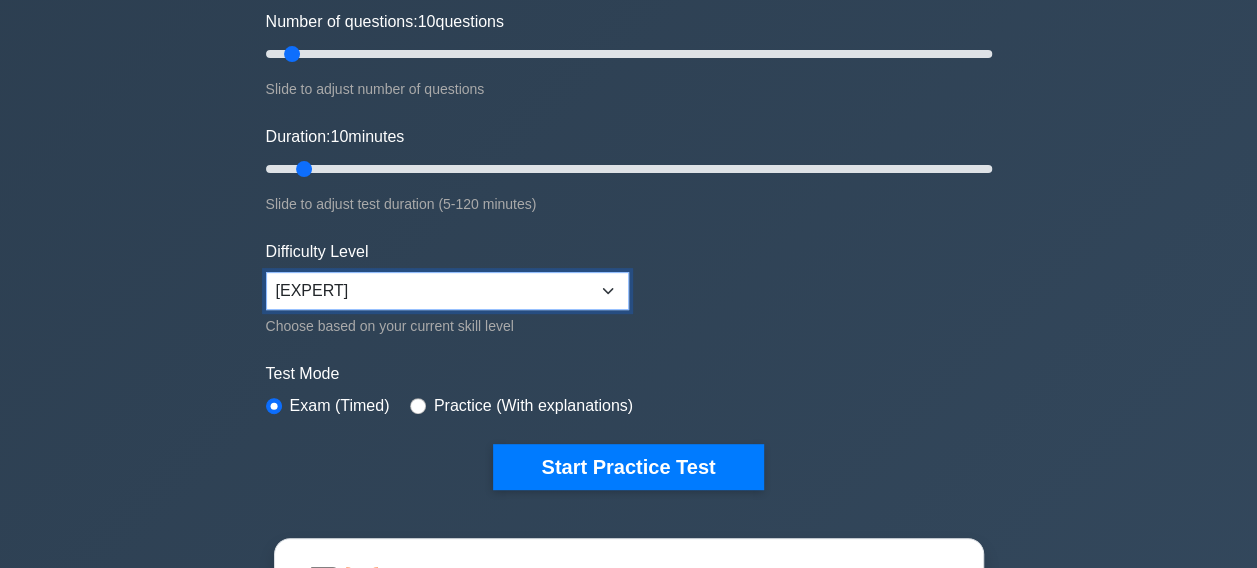 click on "Beginner
Intermediate
Expert" at bounding box center (447, 291) 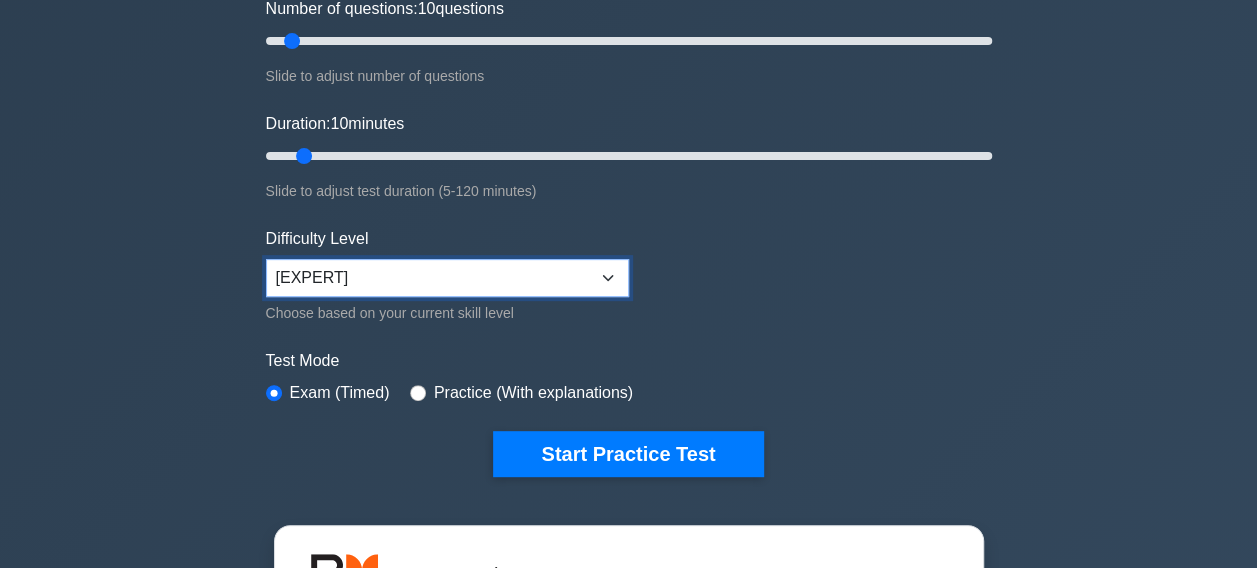 scroll, scrollTop: 285, scrollLeft: 0, axis: vertical 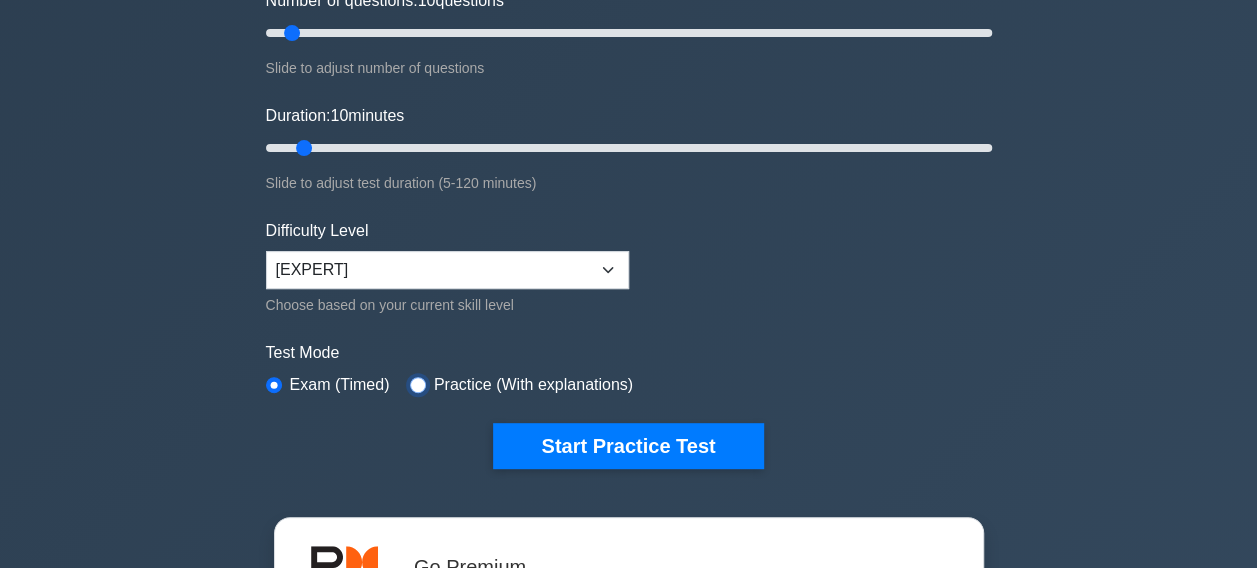 click at bounding box center [418, 385] 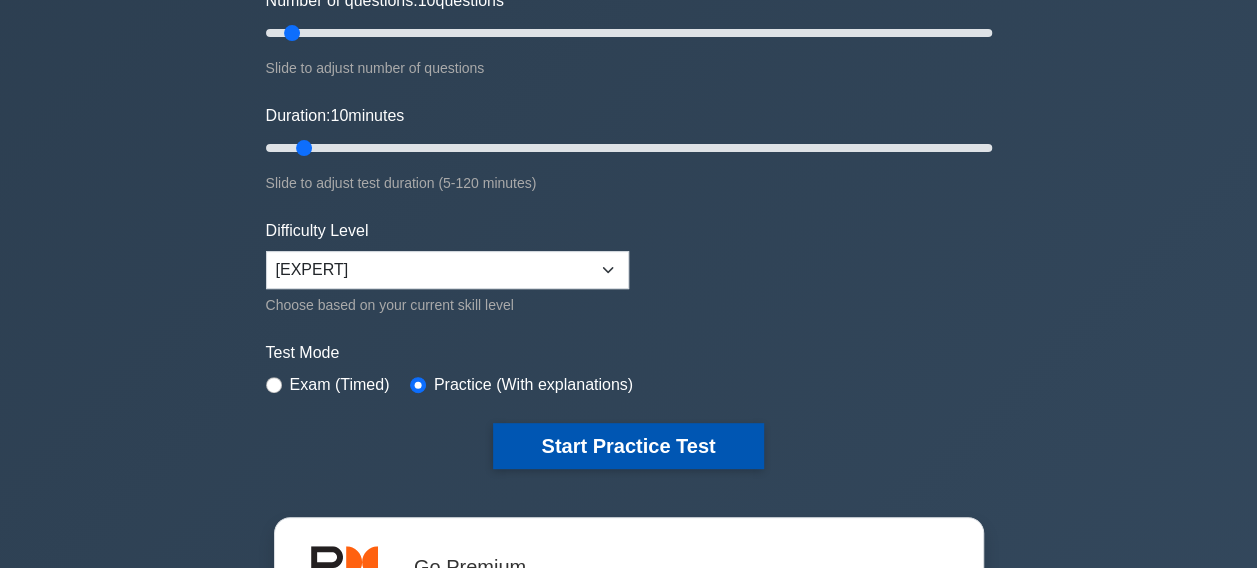 click on "Start Practice Test" at bounding box center [628, 446] 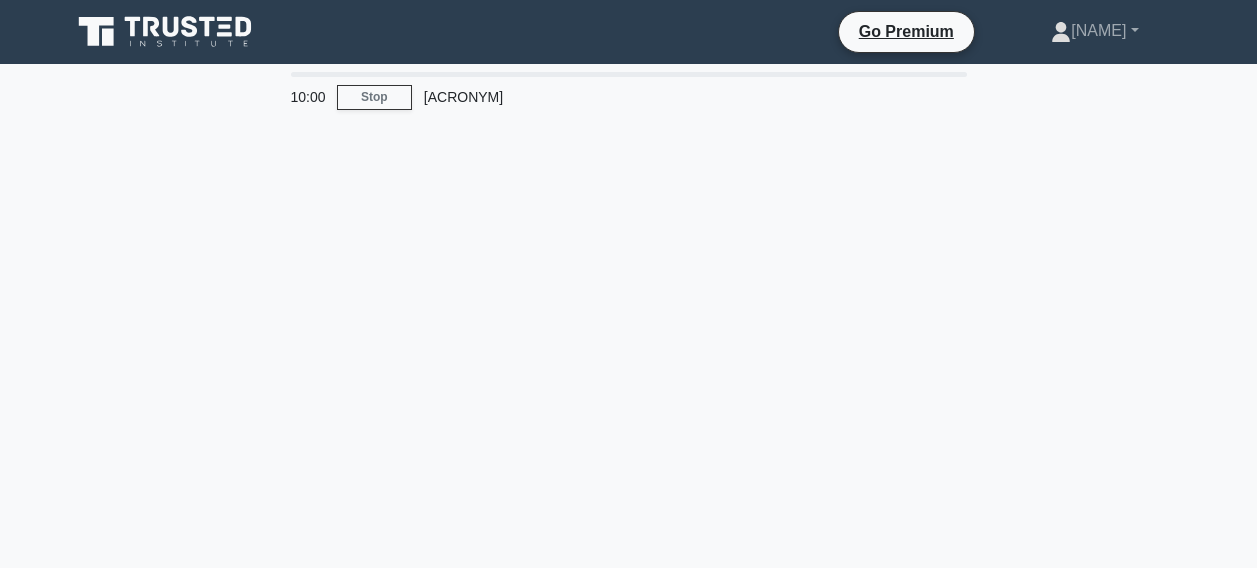 scroll, scrollTop: 0, scrollLeft: 0, axis: both 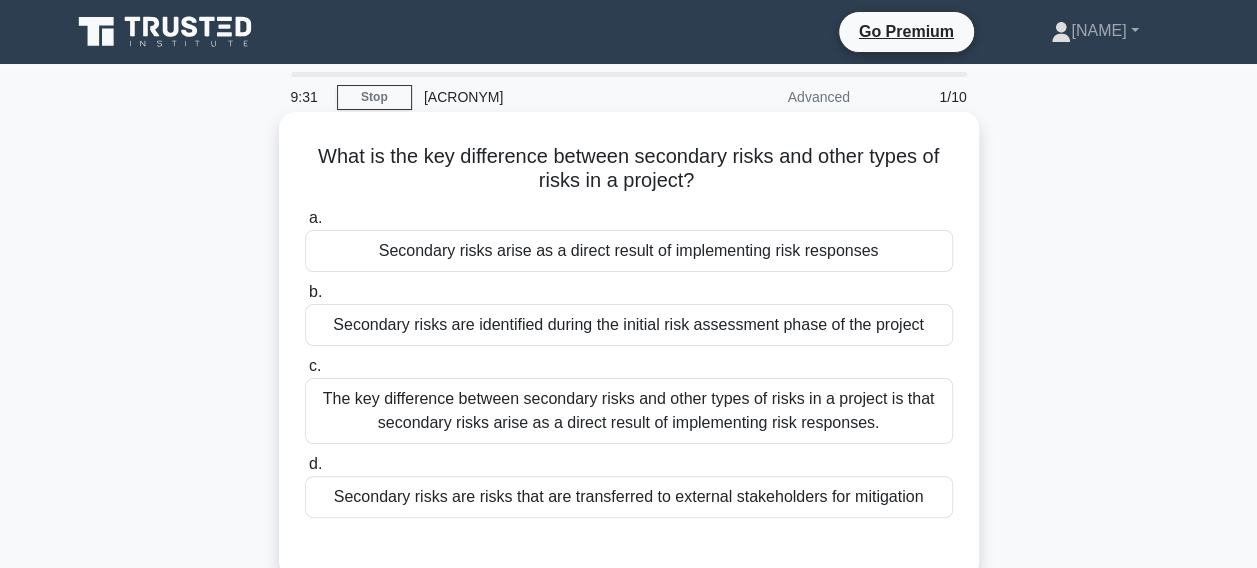 click on "Secondary risks arise as a direct result of implementing risk responses" at bounding box center (629, 251) 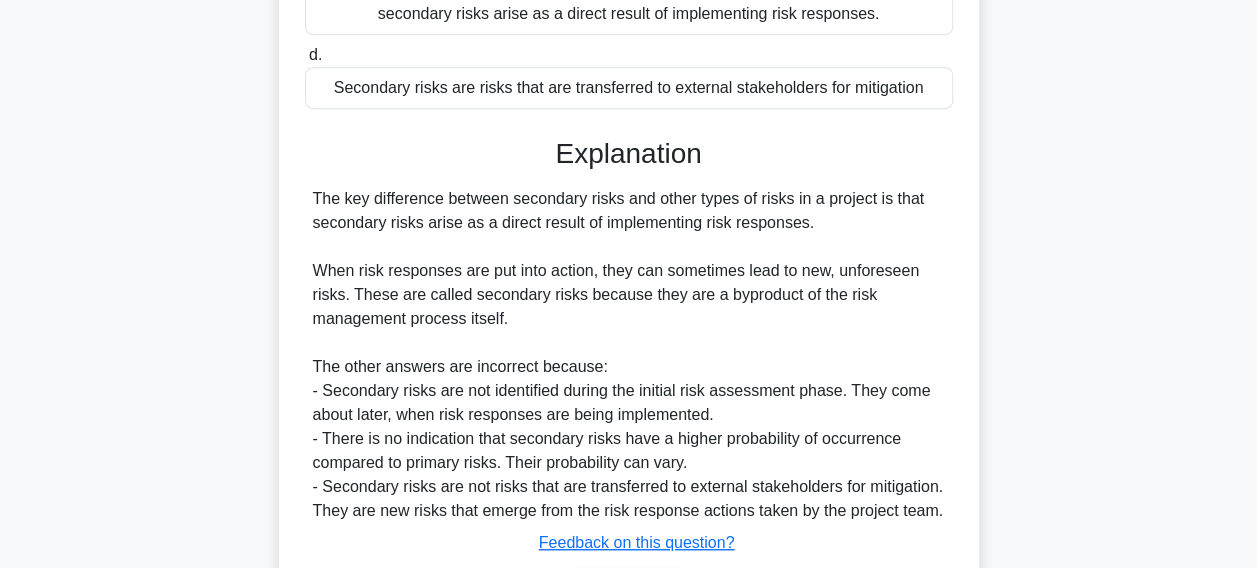 scroll, scrollTop: 518, scrollLeft: 0, axis: vertical 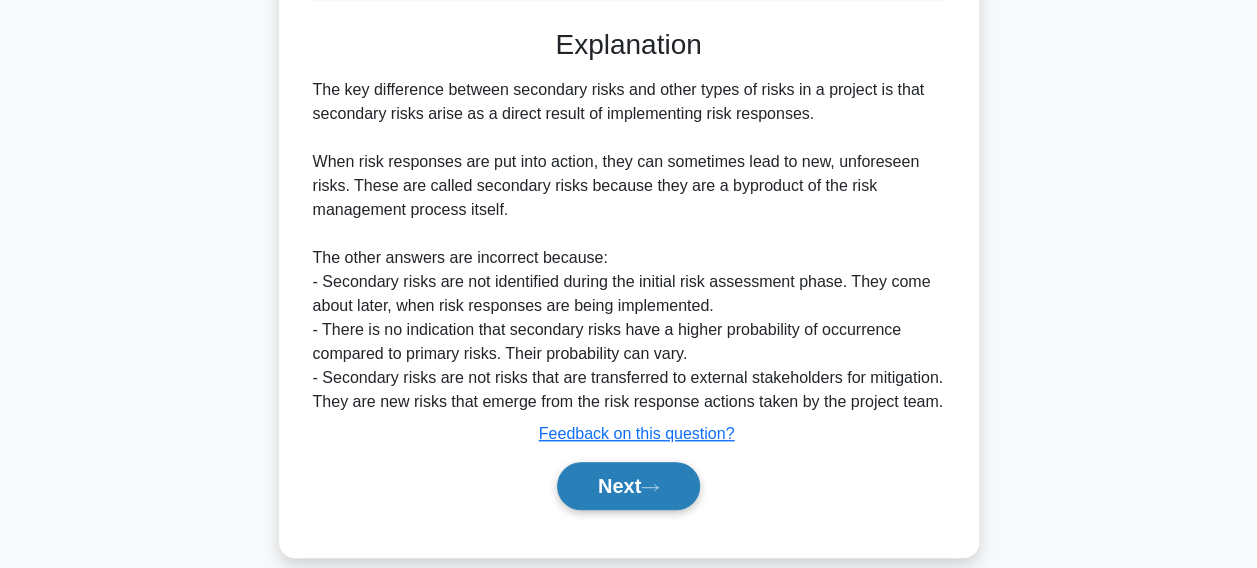 click on "Next" at bounding box center [628, 486] 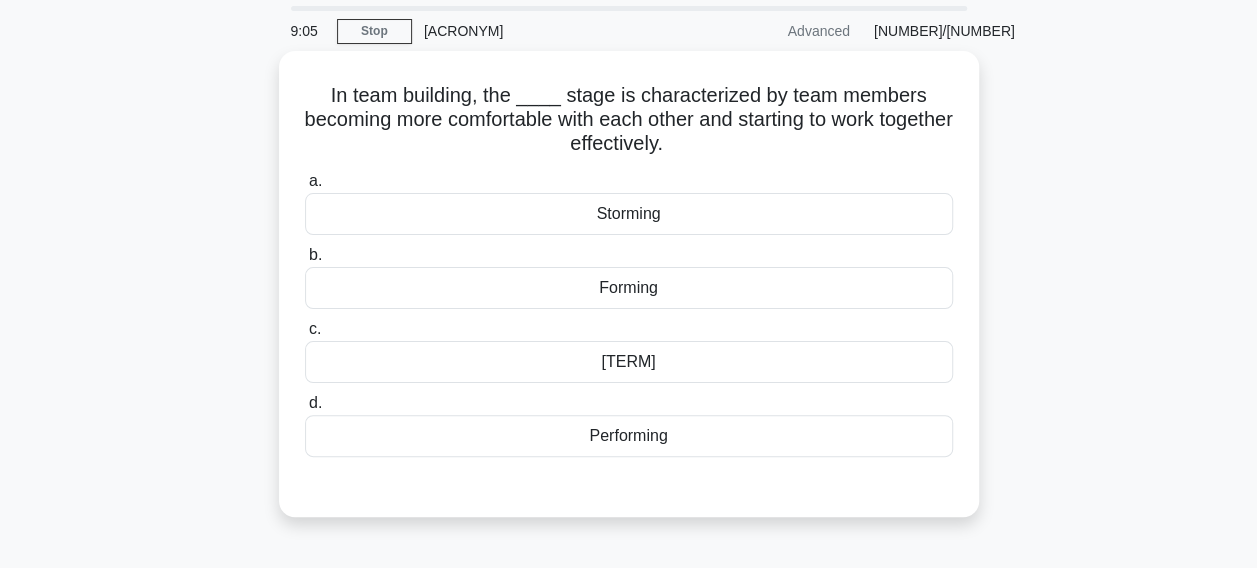 scroll, scrollTop: 66, scrollLeft: 0, axis: vertical 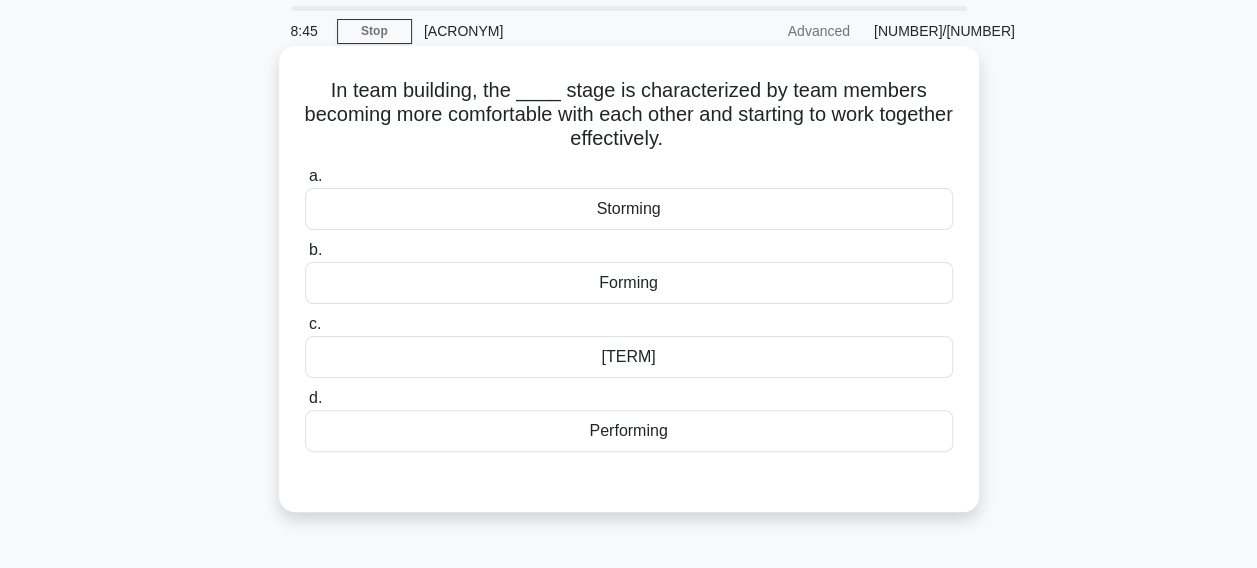 click on "Storming" at bounding box center [629, 209] 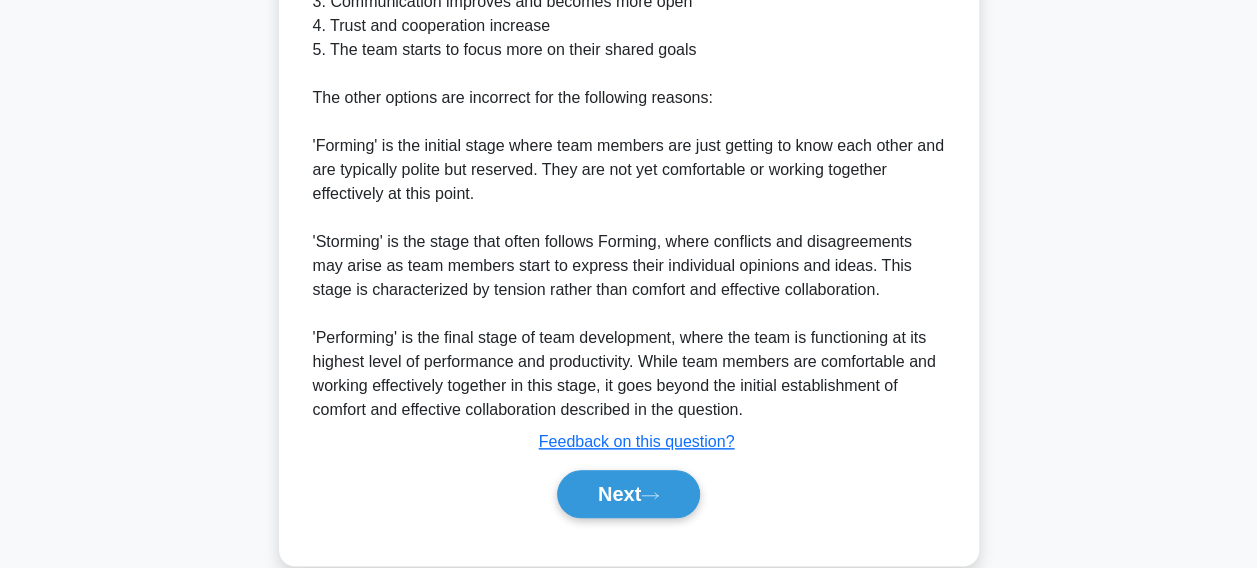 scroll, scrollTop: 854, scrollLeft: 0, axis: vertical 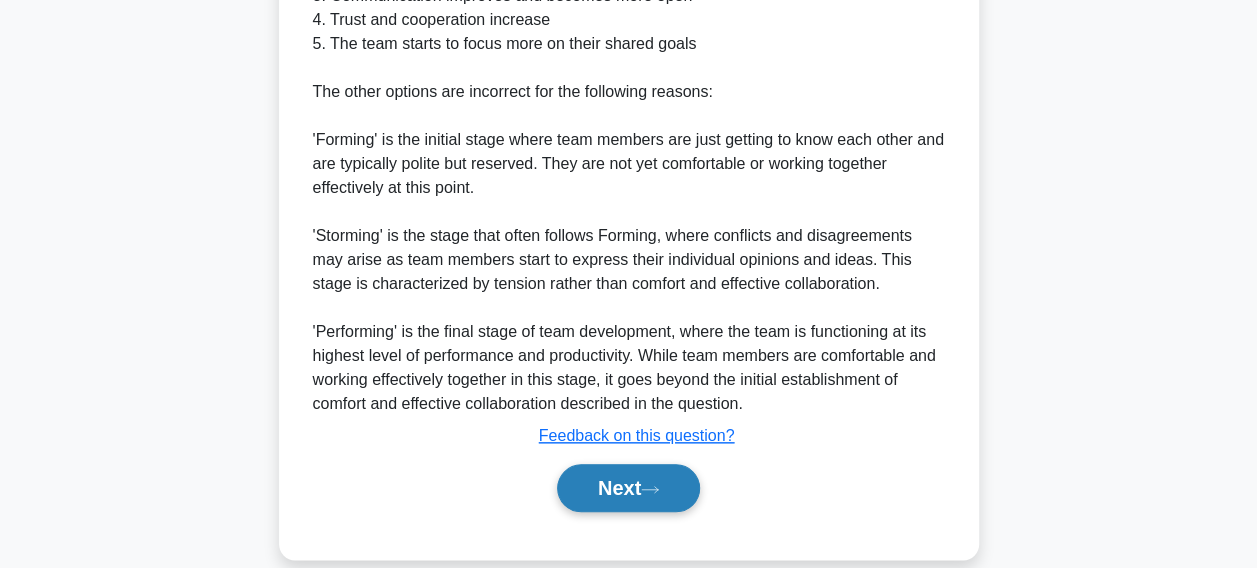 click on "Next" at bounding box center (628, 488) 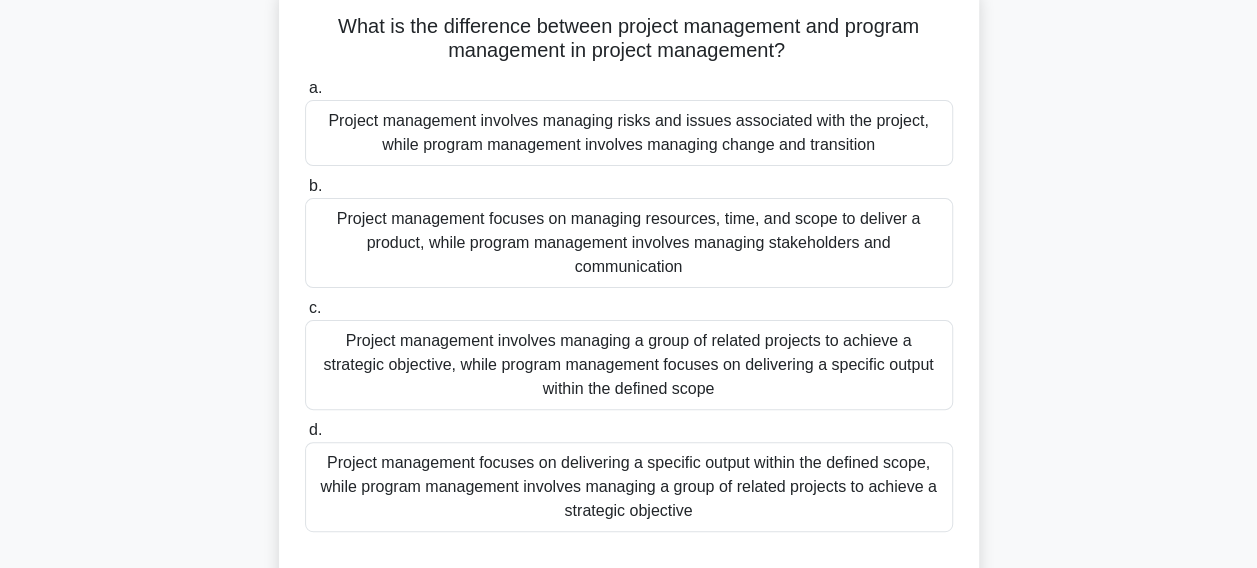 scroll, scrollTop: 162, scrollLeft: 0, axis: vertical 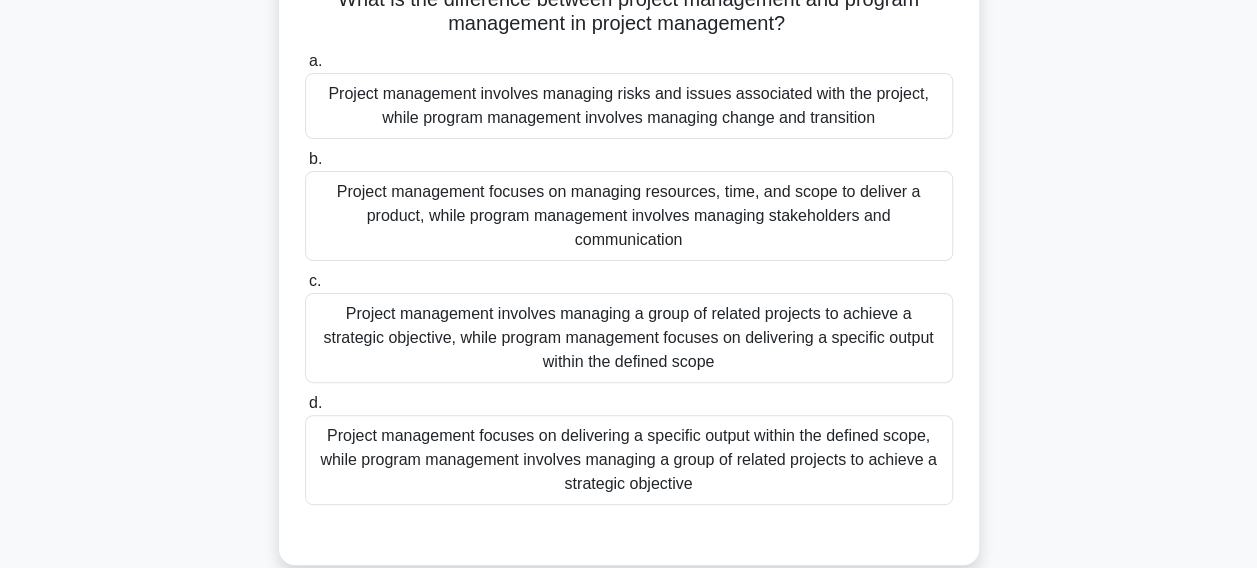 click on "Project management focuses on delivering a specific output within the defined scope, while program management involves managing a group of related projects to achieve a strategic objective" at bounding box center (629, 460) 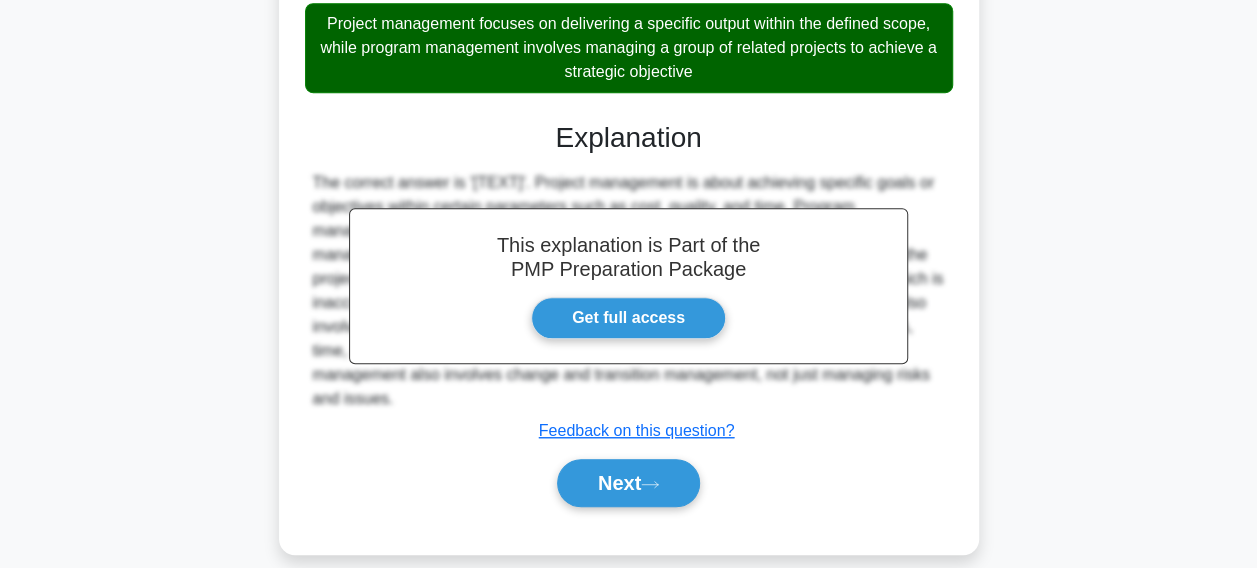 scroll, scrollTop: 638, scrollLeft: 0, axis: vertical 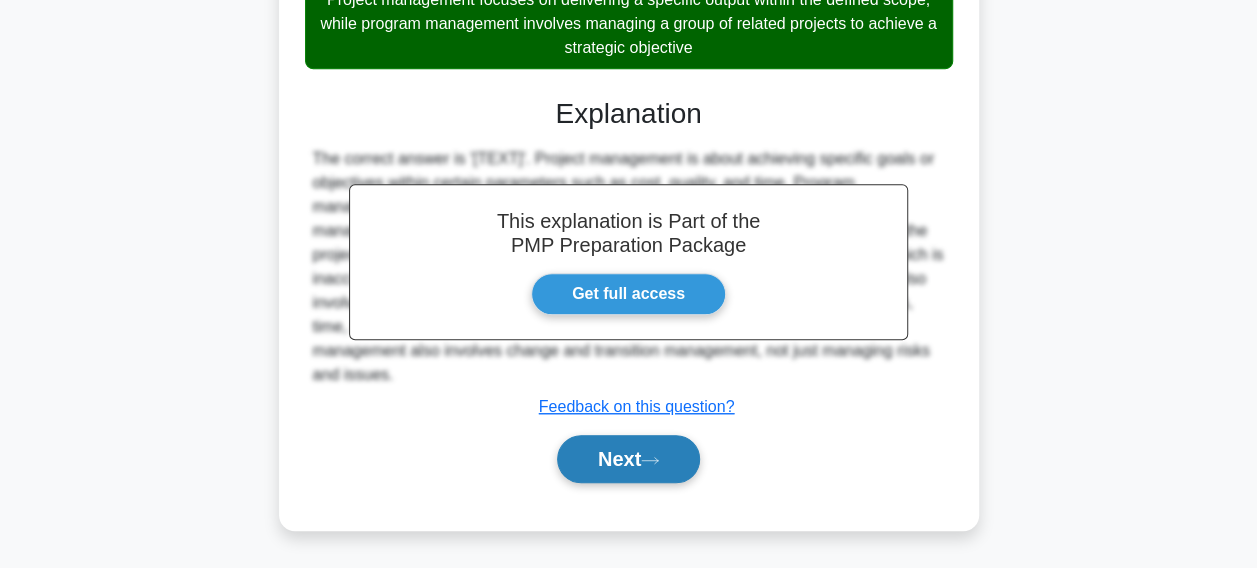 click on "Next" at bounding box center [628, 459] 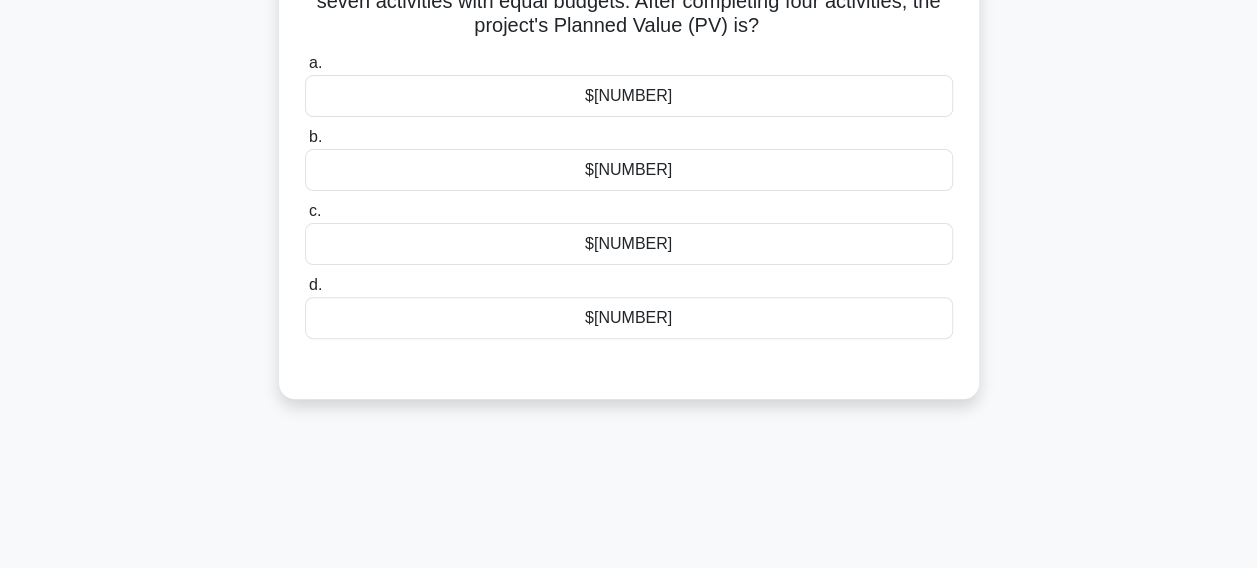 scroll, scrollTop: 0, scrollLeft: 0, axis: both 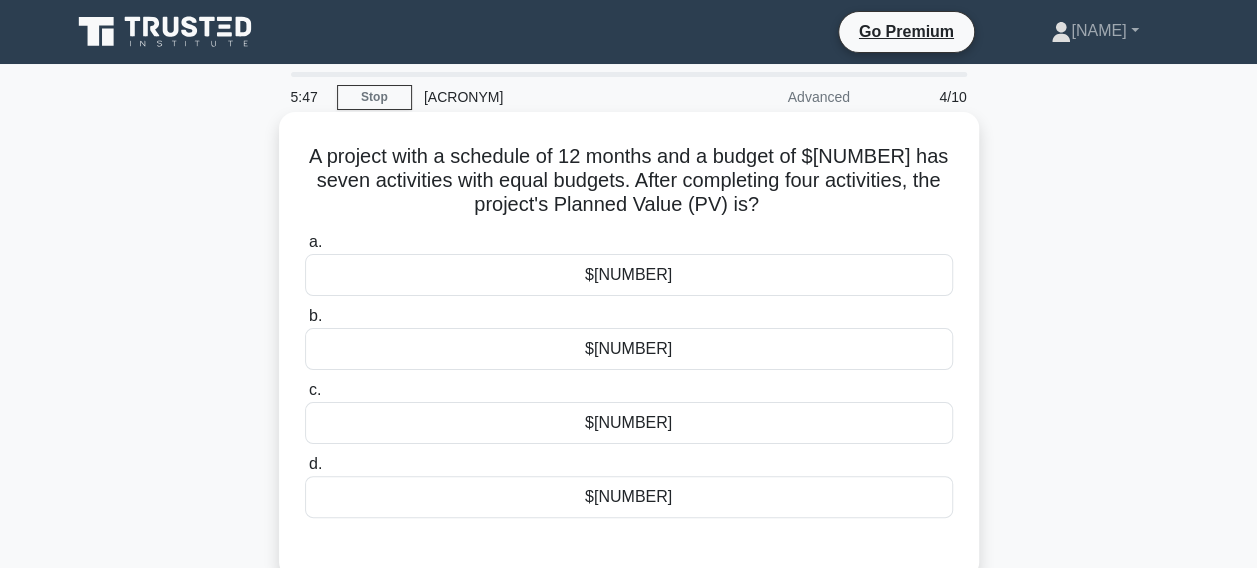 click on "$712,321" at bounding box center (629, 349) 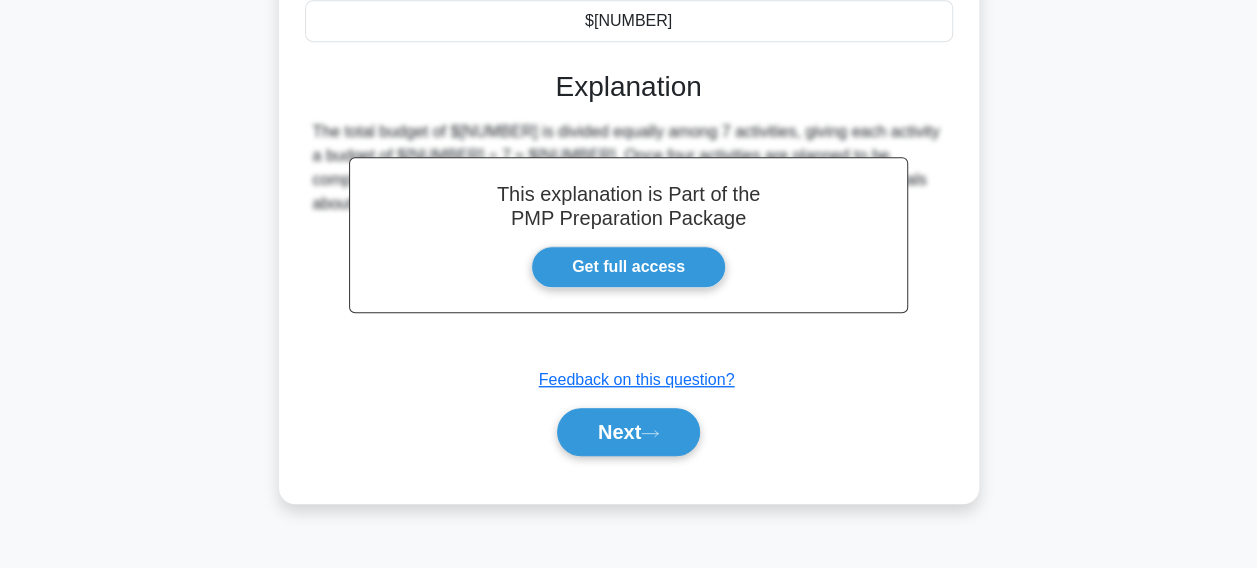 scroll, scrollTop: 479, scrollLeft: 0, axis: vertical 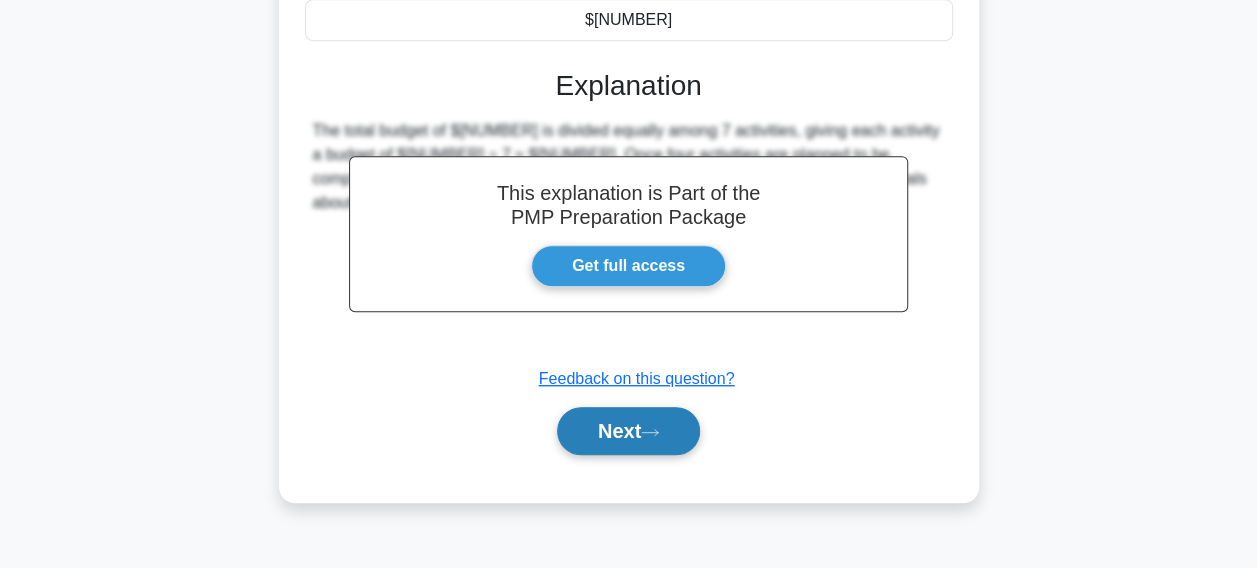 click on "Next" at bounding box center (628, 431) 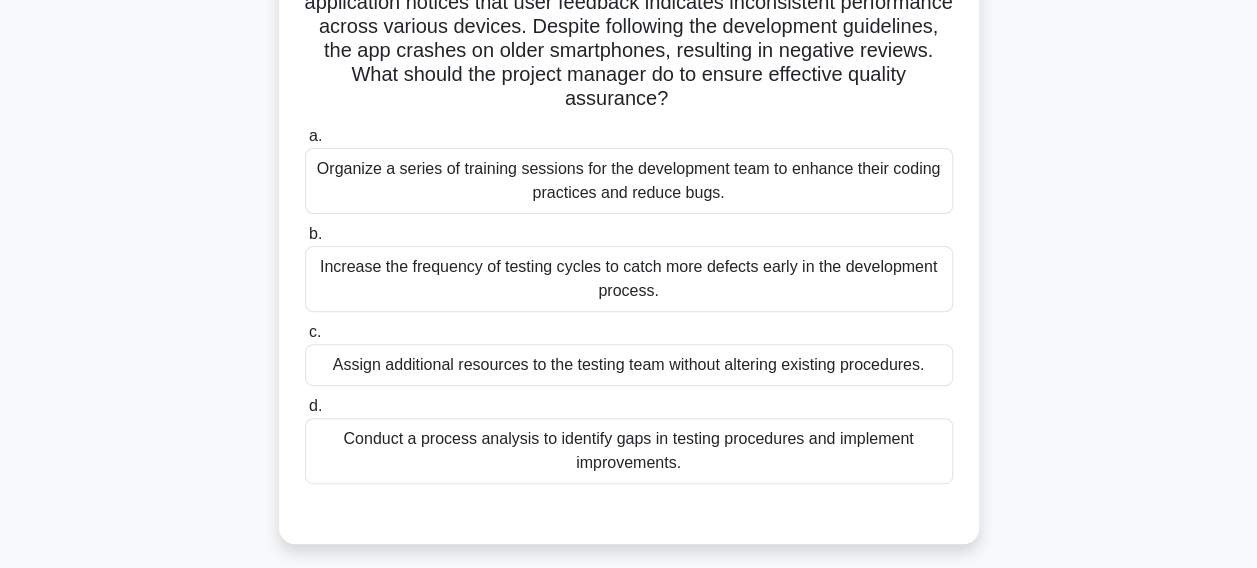 scroll, scrollTop: 184, scrollLeft: 0, axis: vertical 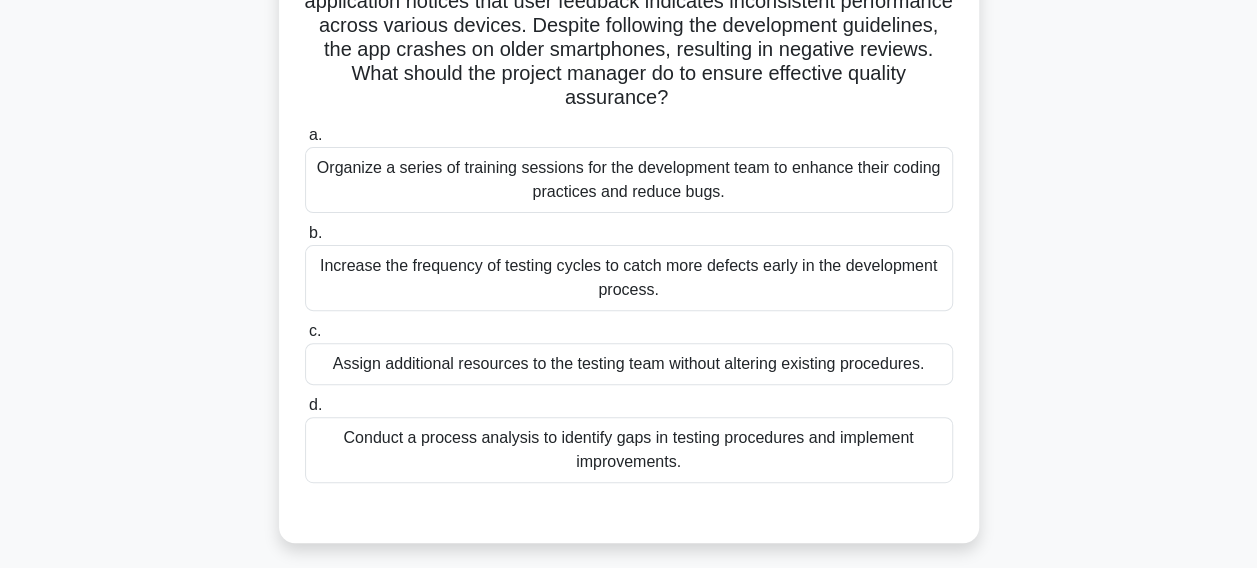 click on "Conduct a process analysis to identify gaps in testing procedures and implement improvements." at bounding box center [629, 450] 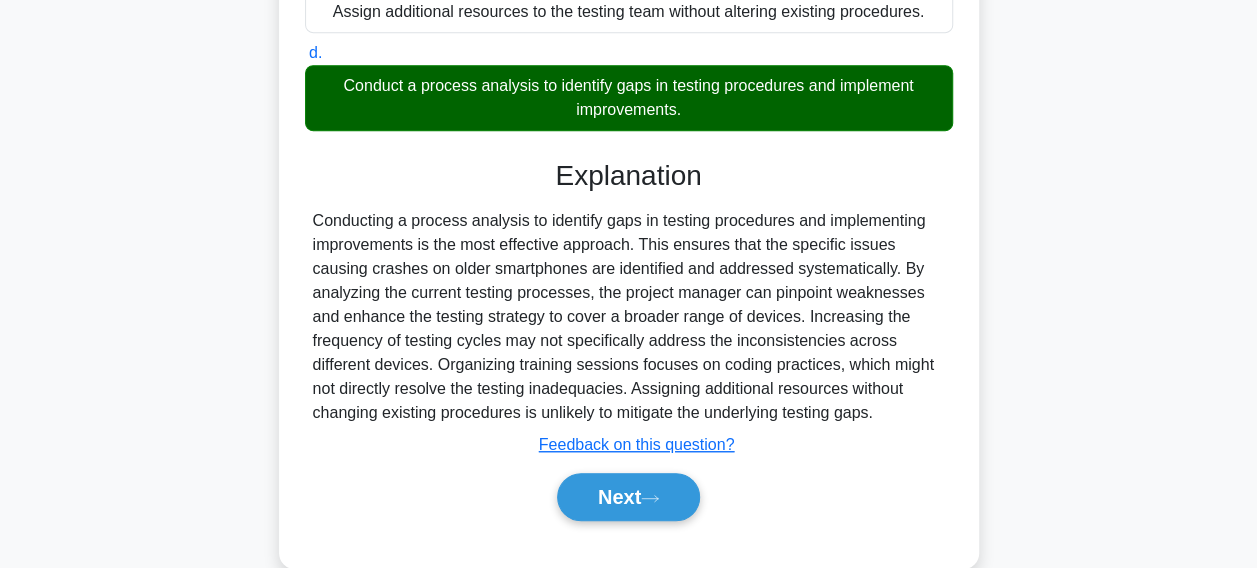 scroll, scrollTop: 566, scrollLeft: 0, axis: vertical 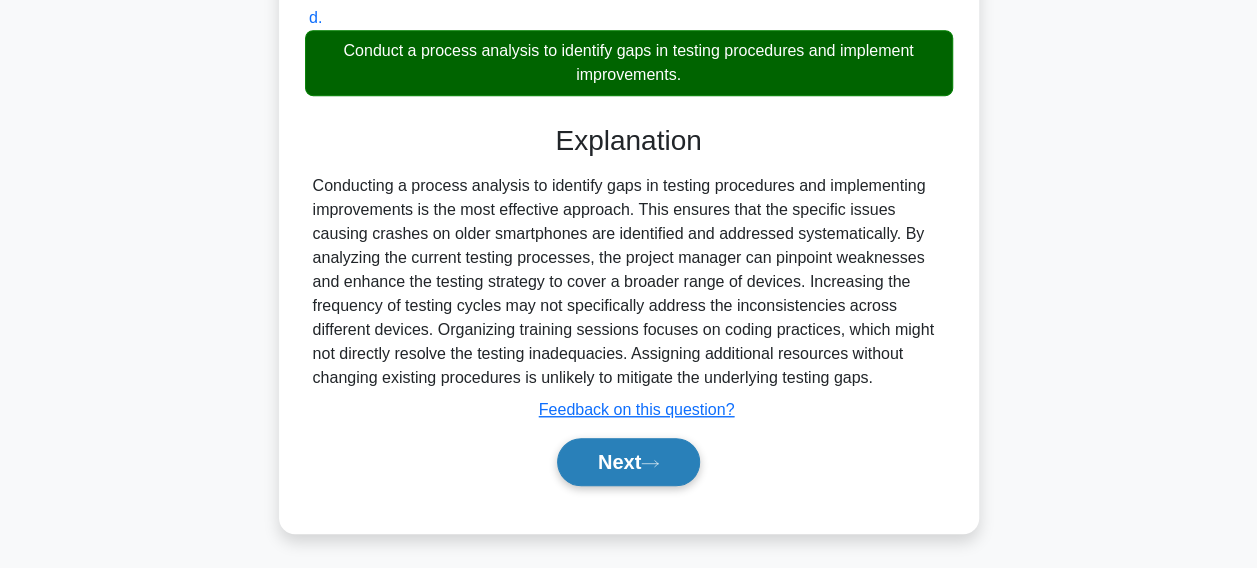 click on "Next" at bounding box center [628, 462] 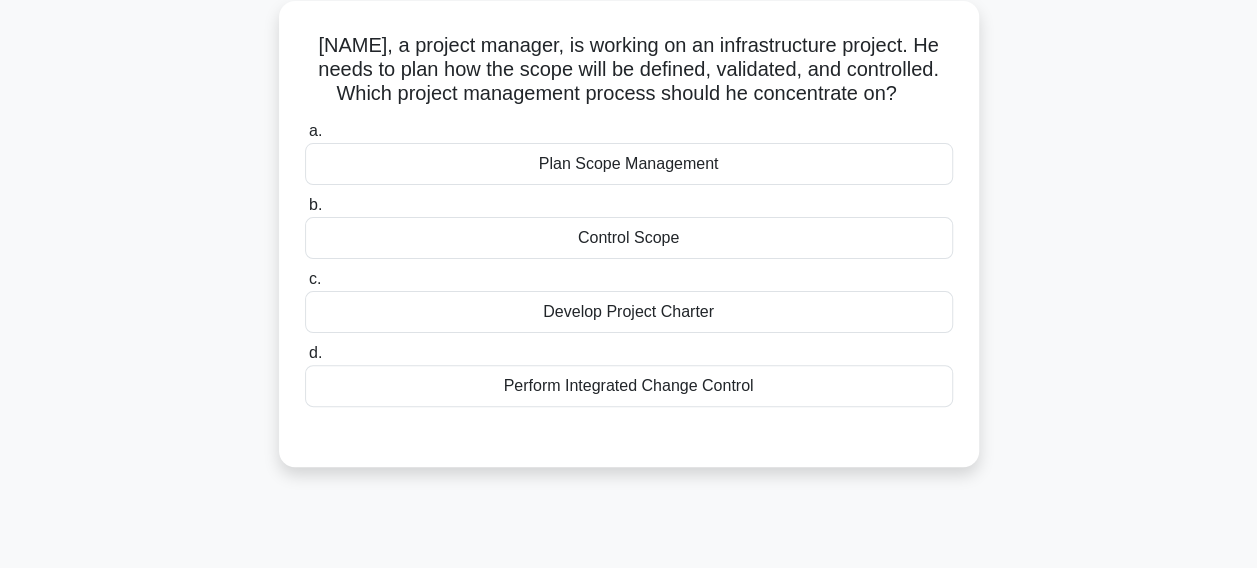 scroll, scrollTop: 114, scrollLeft: 0, axis: vertical 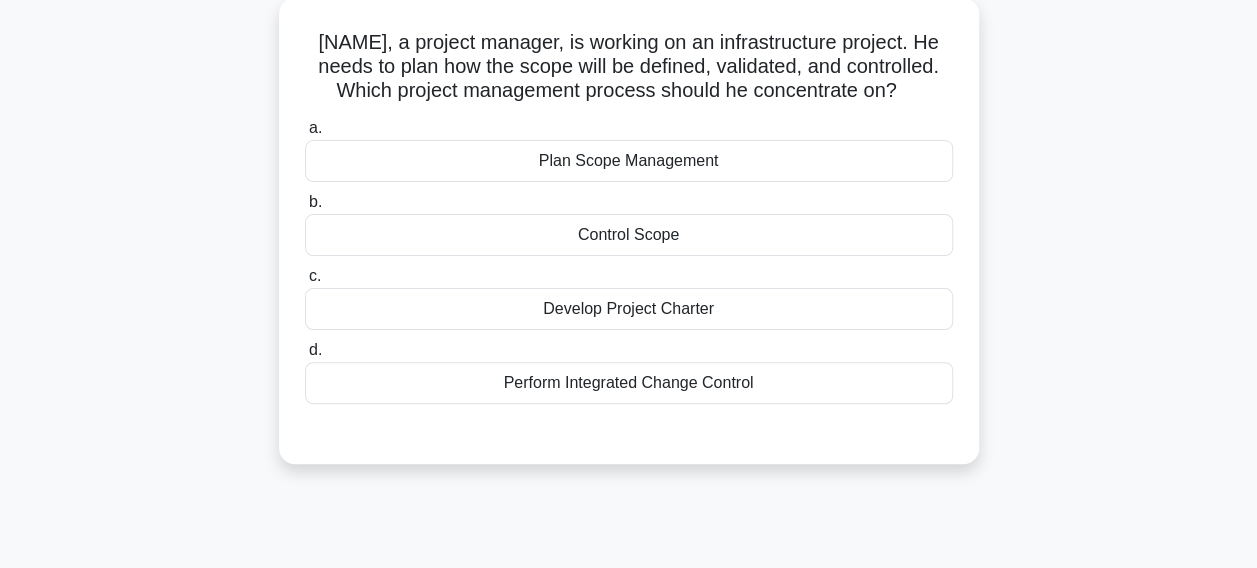 click on "Plan Scope Management" at bounding box center (629, 161) 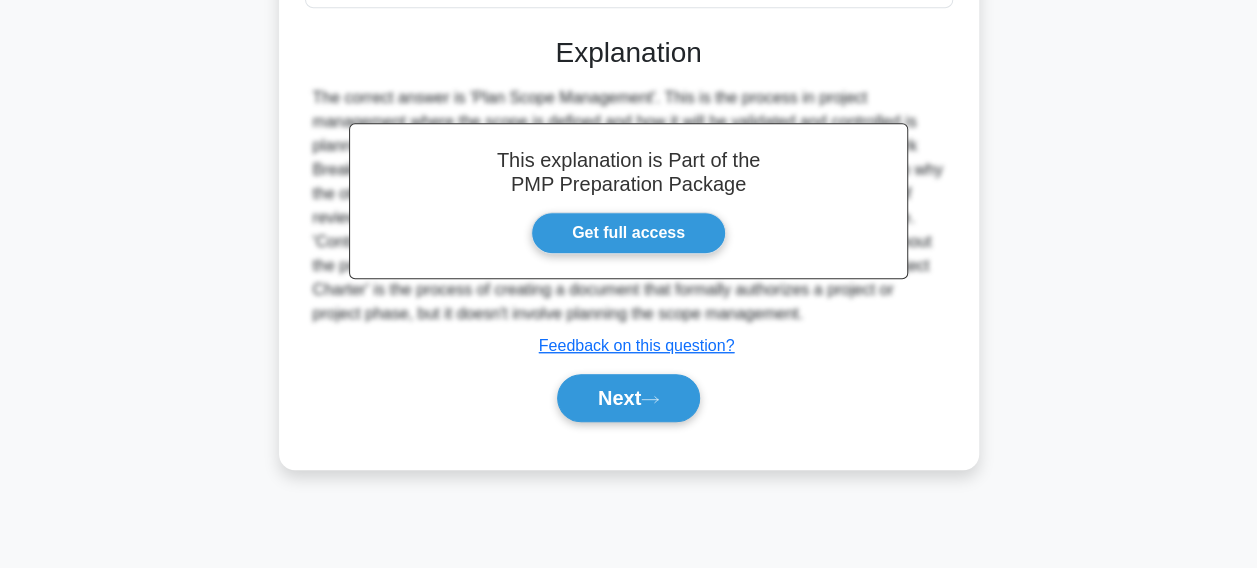 scroll, scrollTop: 512, scrollLeft: 0, axis: vertical 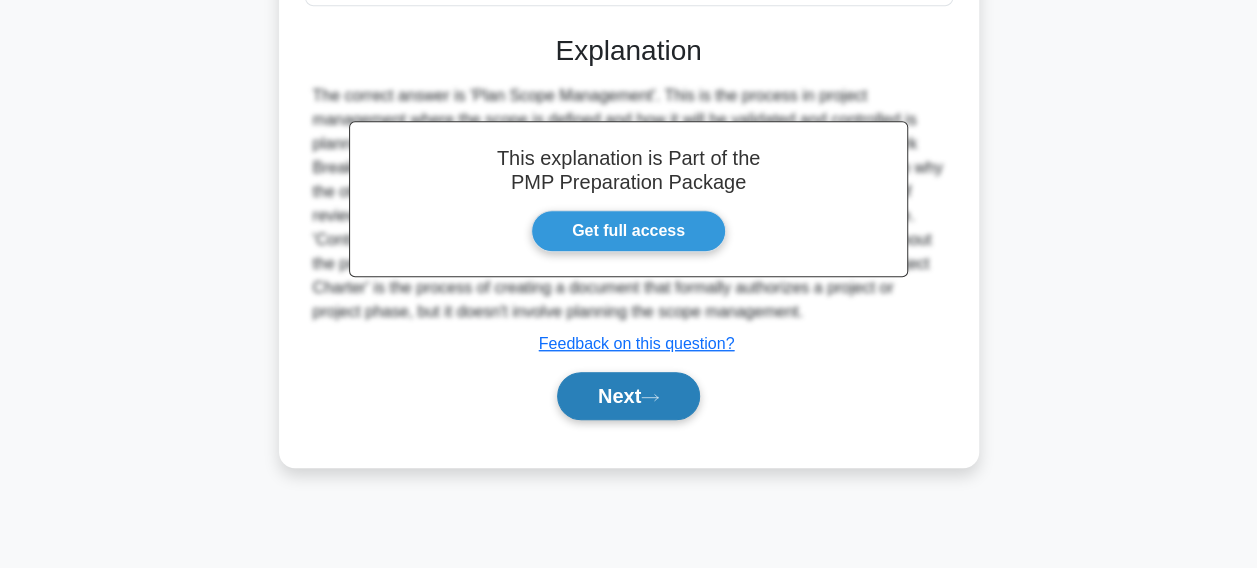 click on "Next" at bounding box center [628, 396] 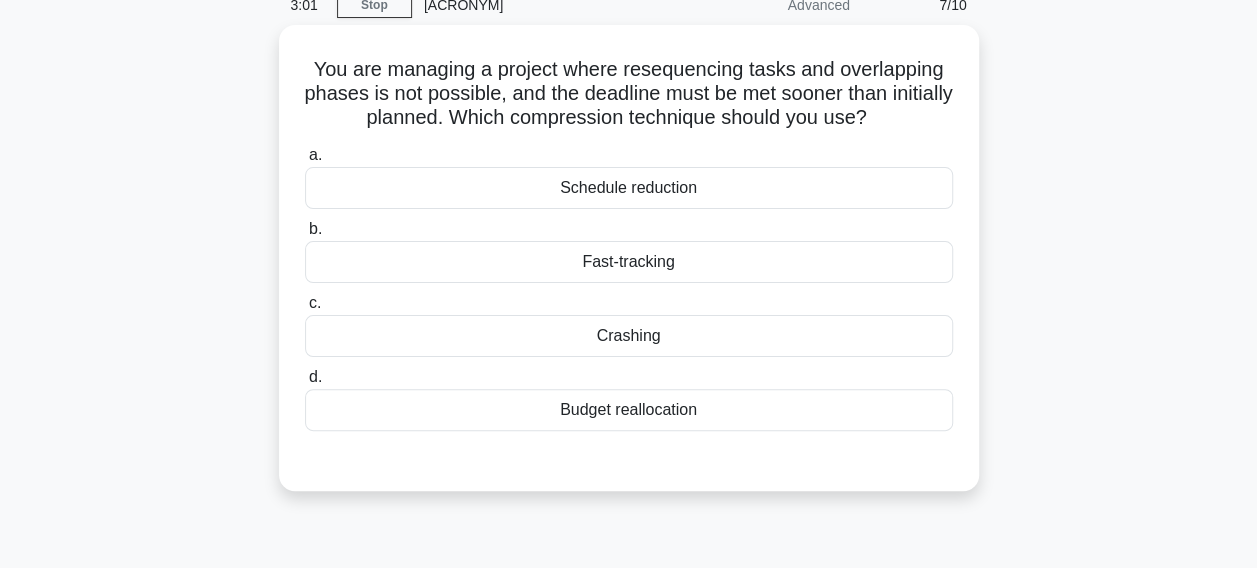 scroll, scrollTop: 92, scrollLeft: 0, axis: vertical 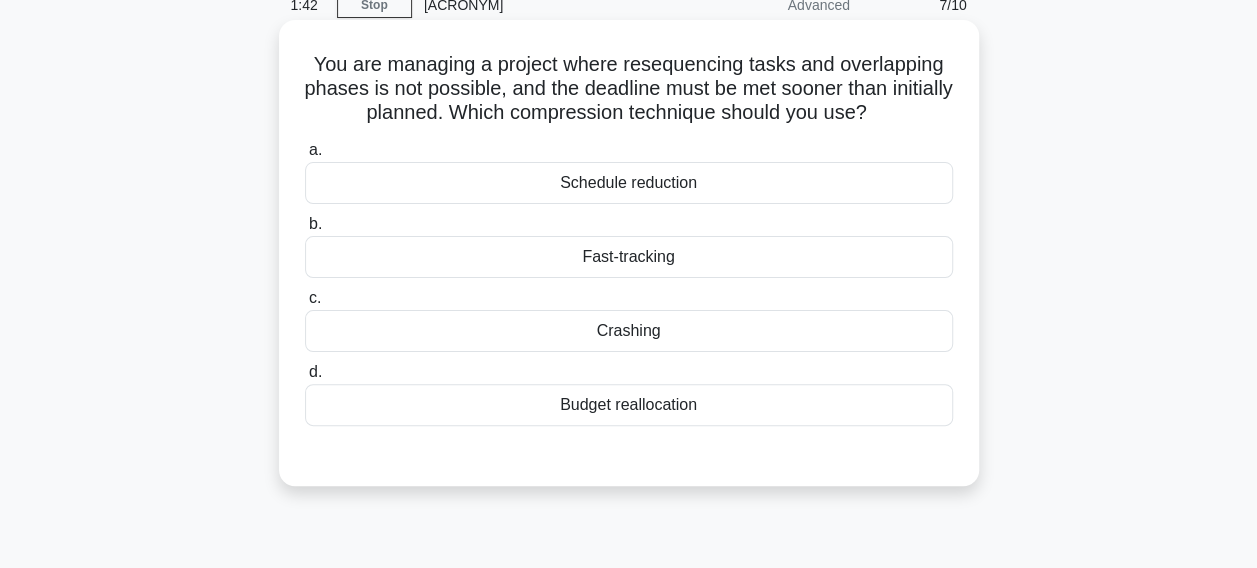 click on "Schedule reduction" at bounding box center [629, 183] 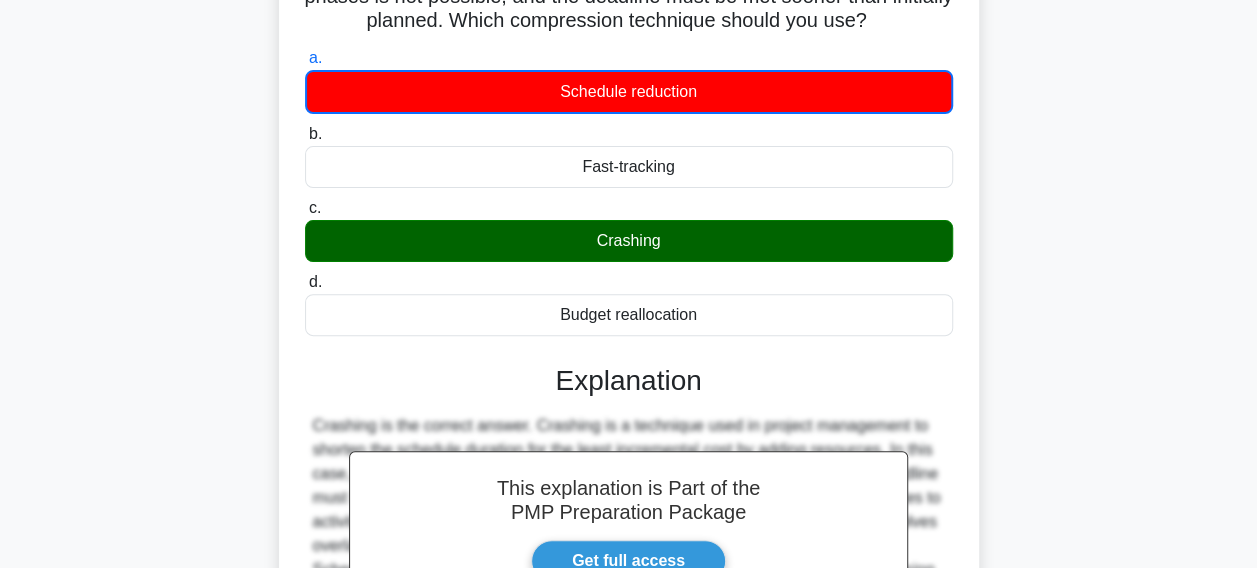 scroll, scrollTop: 16, scrollLeft: 0, axis: vertical 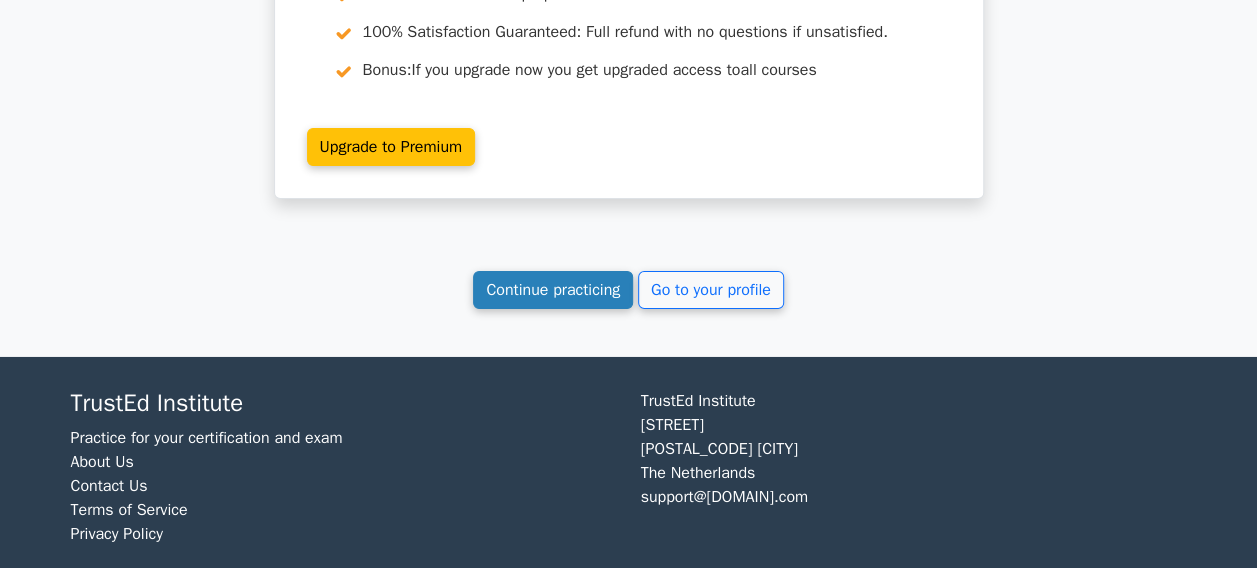 click on "Continue practicing" at bounding box center [553, 290] 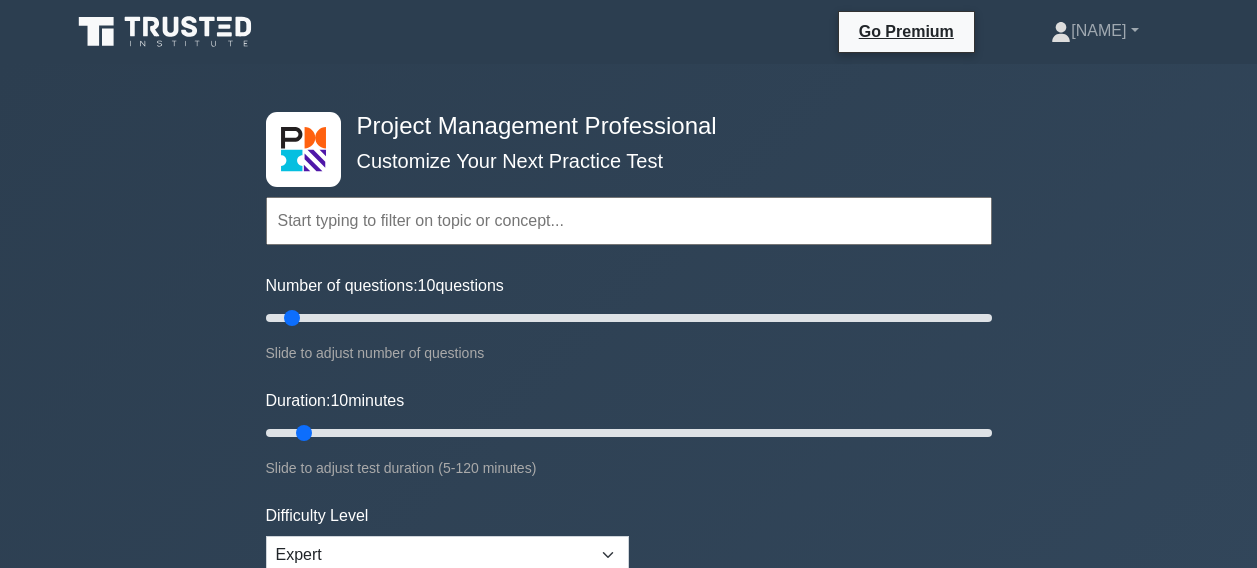 scroll, scrollTop: 0, scrollLeft: 0, axis: both 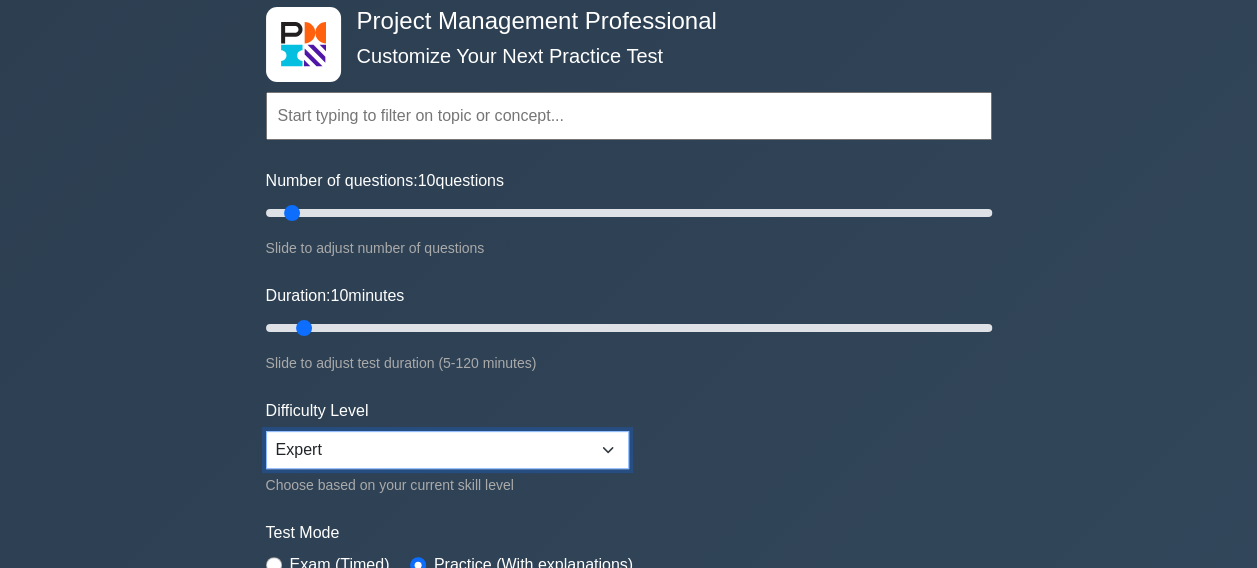 click on "Beginner
Intermediate
Expert" at bounding box center [447, 450] 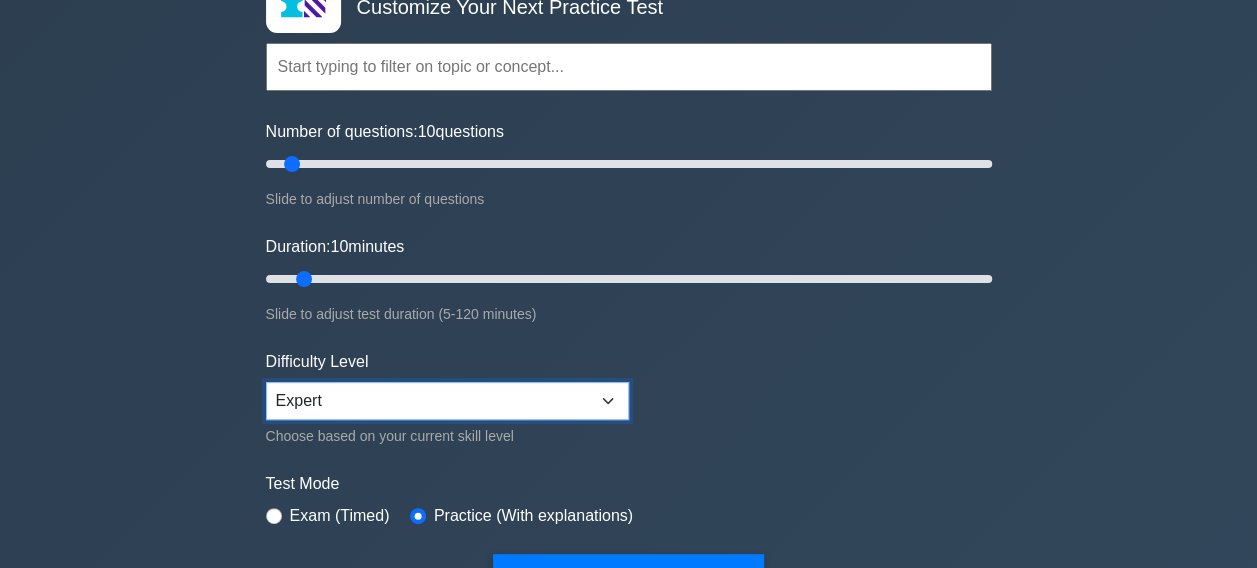 scroll, scrollTop: 259, scrollLeft: 0, axis: vertical 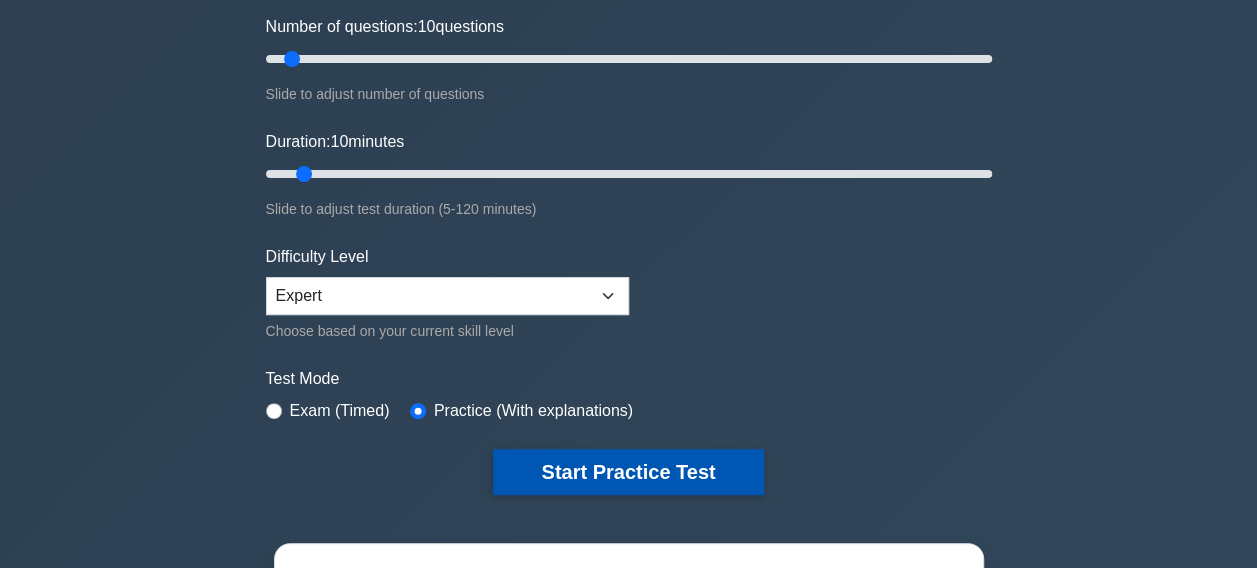 click on "Start Practice Test" at bounding box center (628, 472) 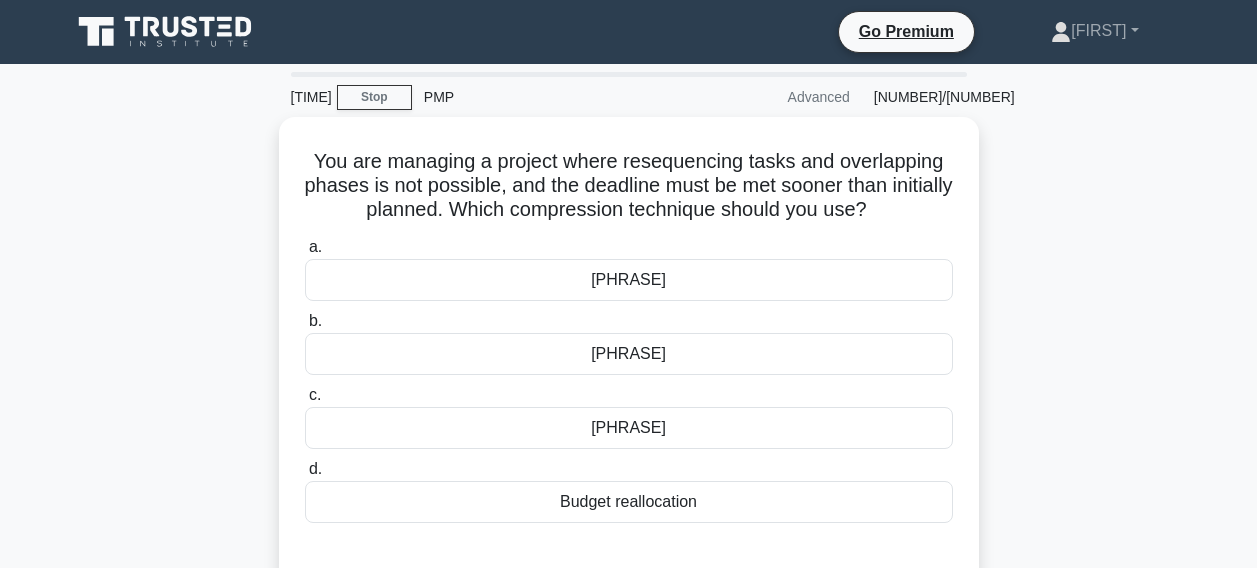 scroll, scrollTop: 0, scrollLeft: 0, axis: both 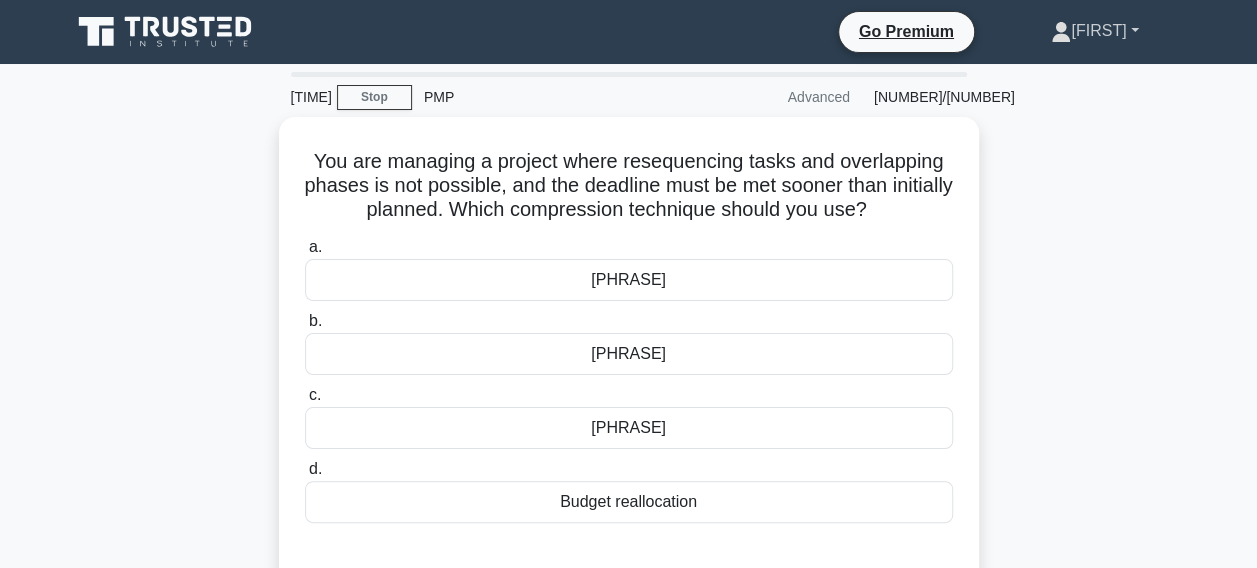 click on "[FIRST]" at bounding box center [1094, 31] 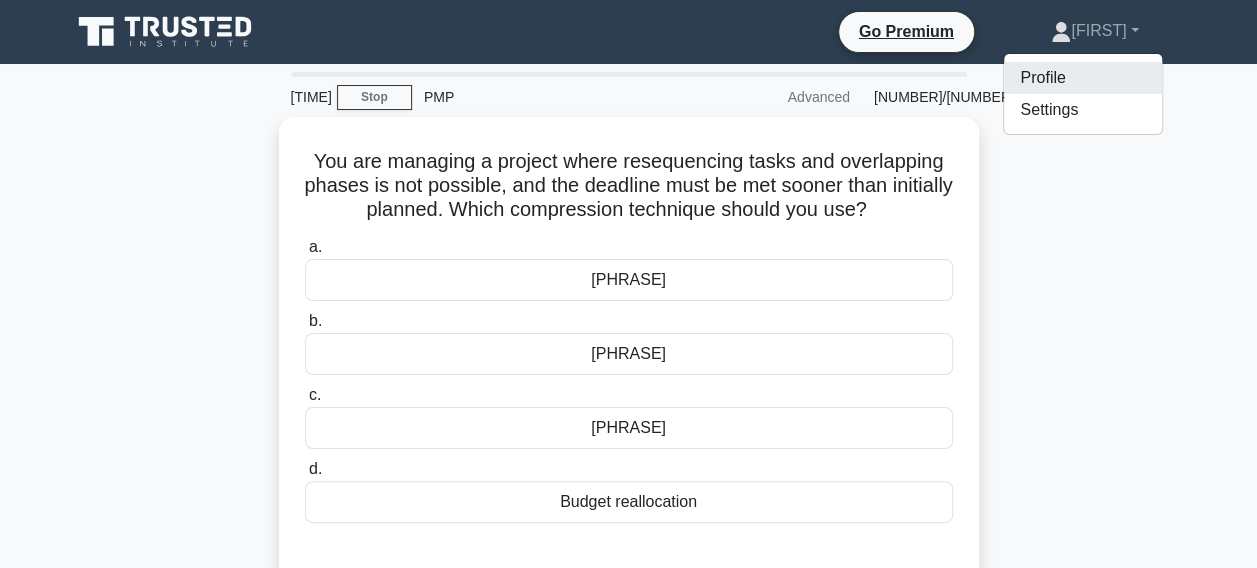click on "Profile" at bounding box center (1083, 78) 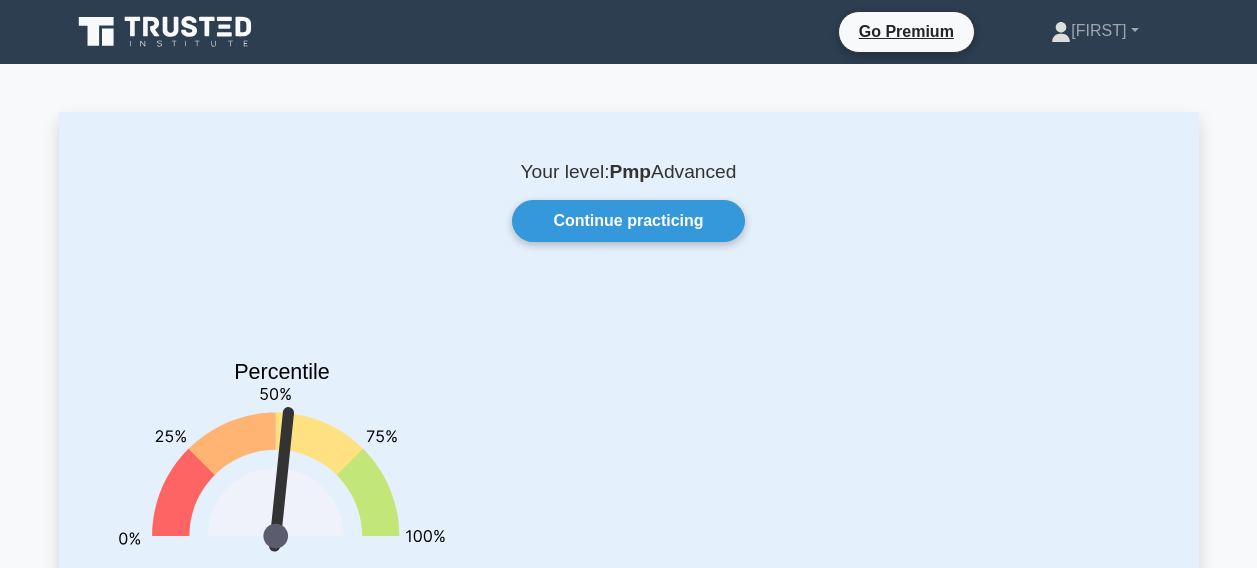 scroll, scrollTop: 0, scrollLeft: 0, axis: both 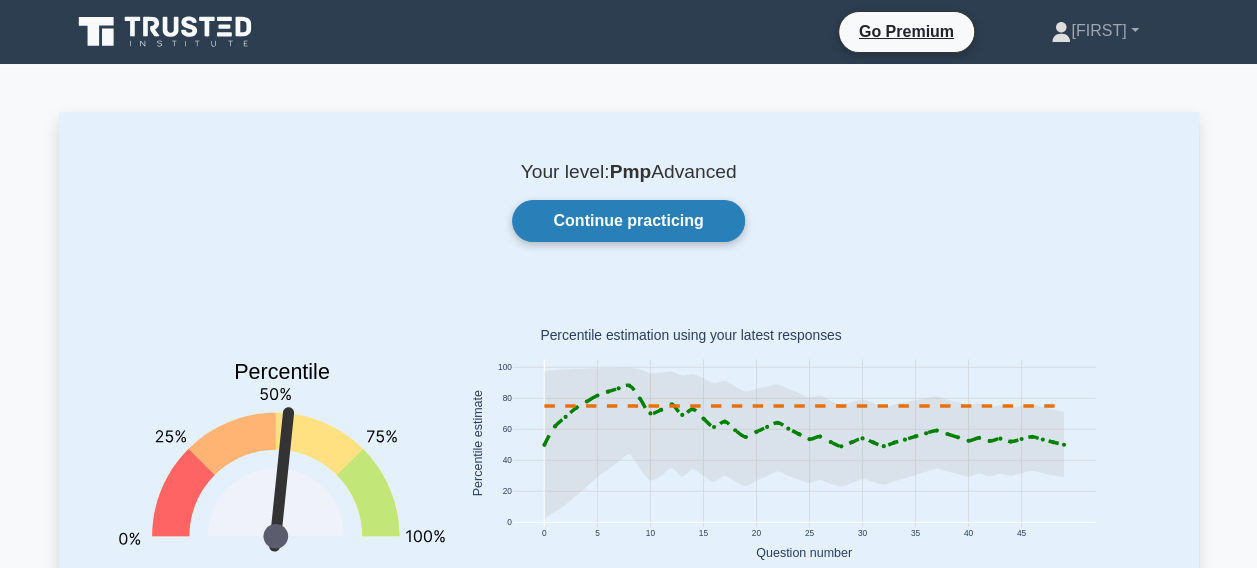 click on "Continue practicing" at bounding box center [628, 221] 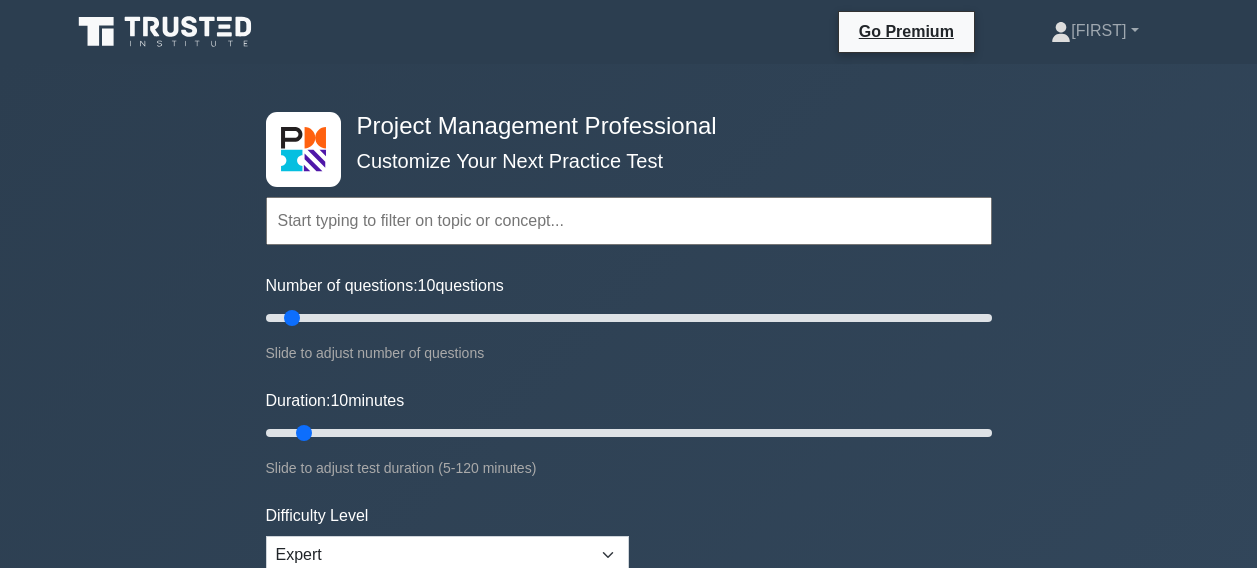 scroll, scrollTop: 0, scrollLeft: 0, axis: both 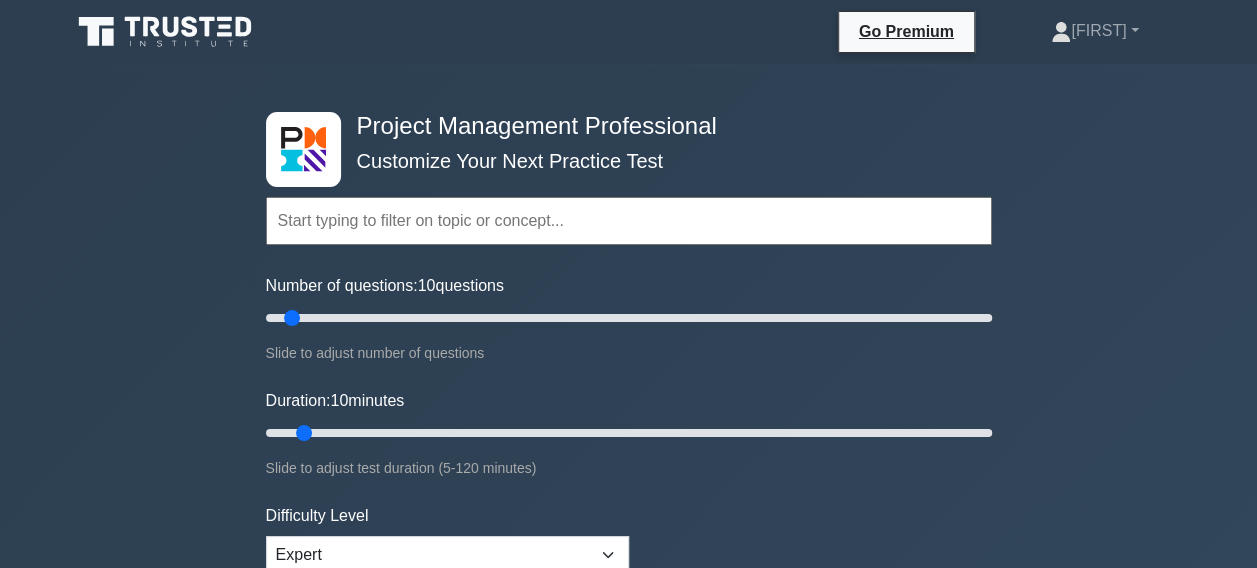 click at bounding box center [629, 221] 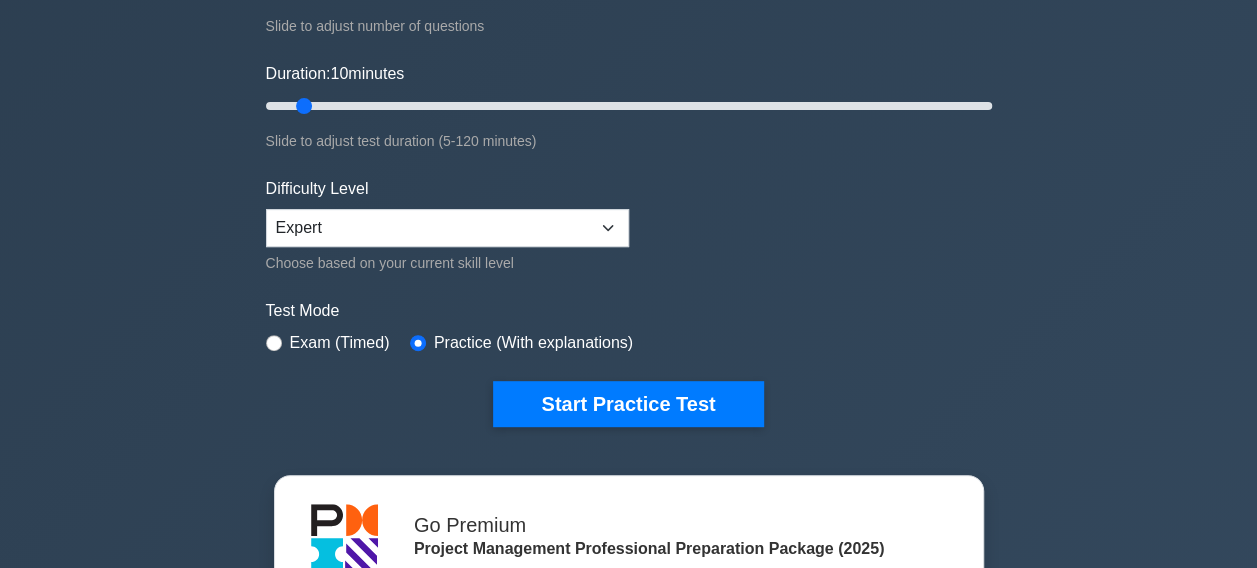 scroll, scrollTop: 329, scrollLeft: 0, axis: vertical 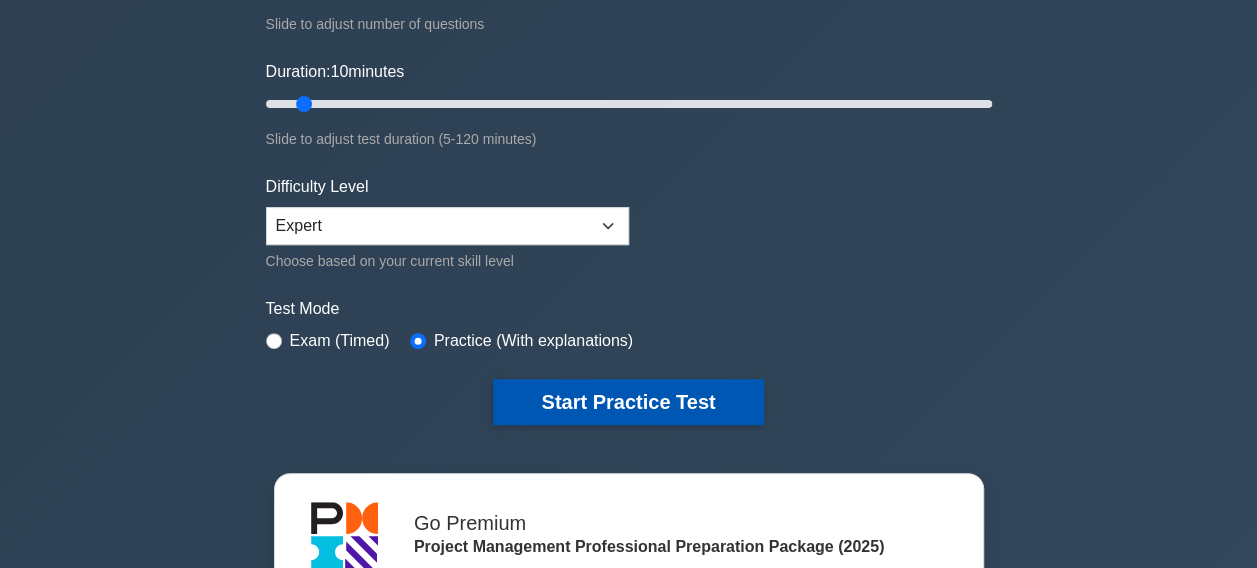 click on "Start Practice Test" at bounding box center (628, 402) 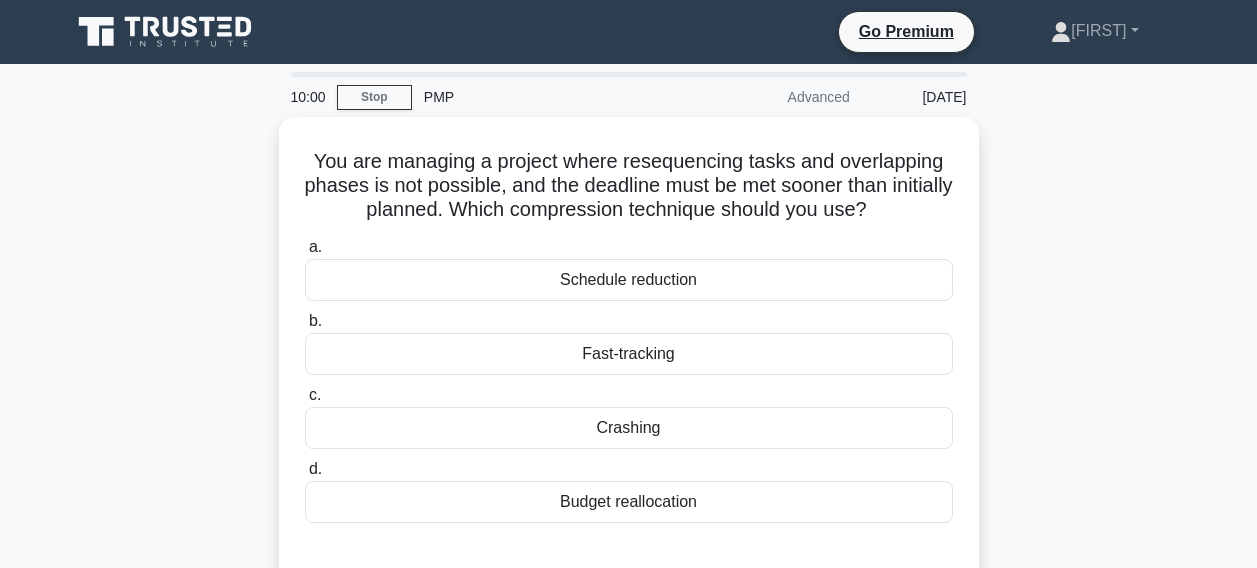 scroll, scrollTop: 0, scrollLeft: 0, axis: both 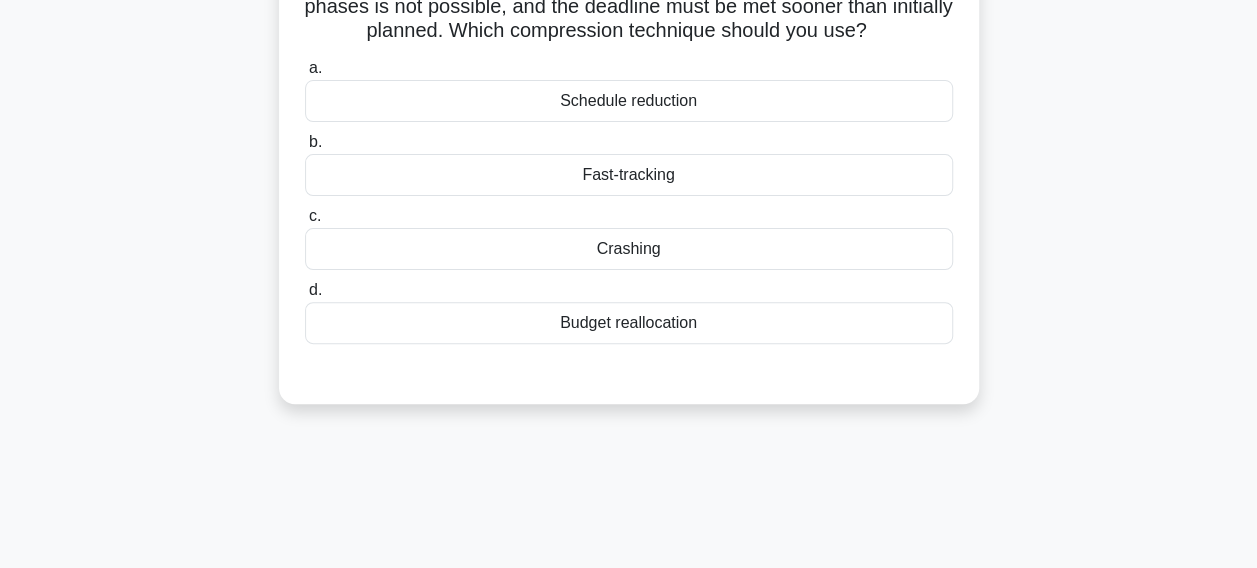 click on "Crashing" at bounding box center (629, 249) 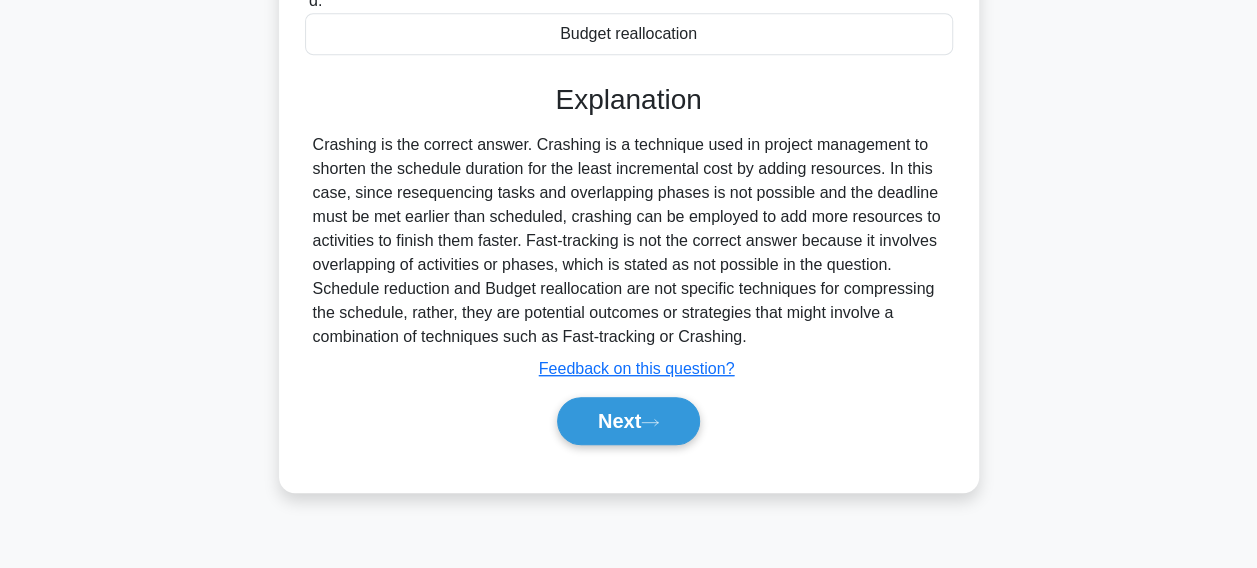 scroll, scrollTop: 512, scrollLeft: 0, axis: vertical 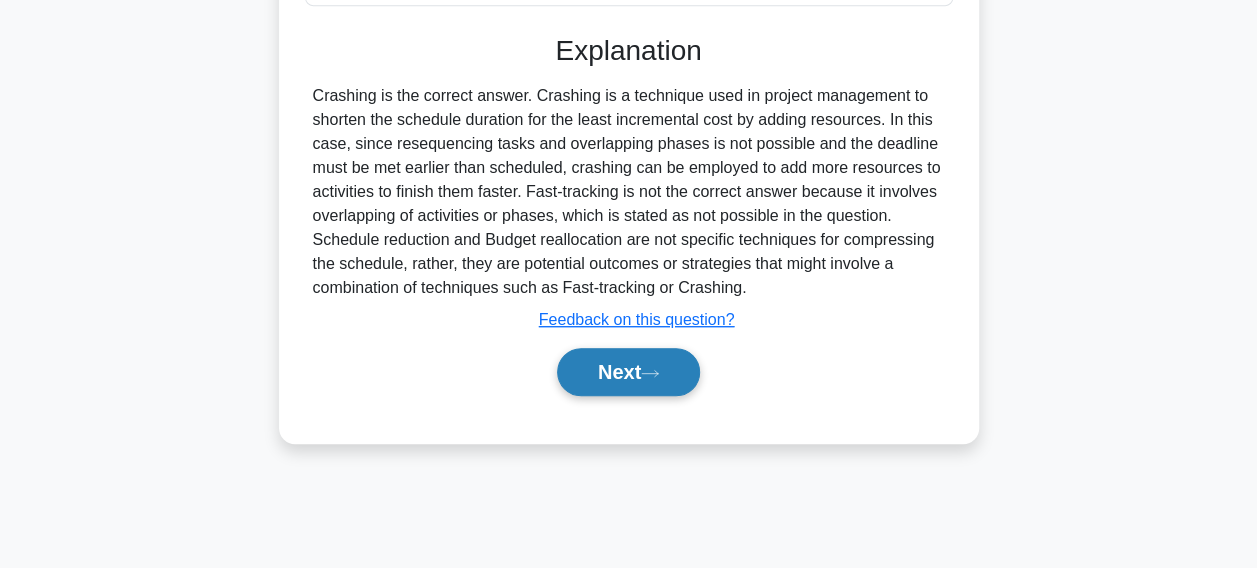 click on "Next" at bounding box center (628, 372) 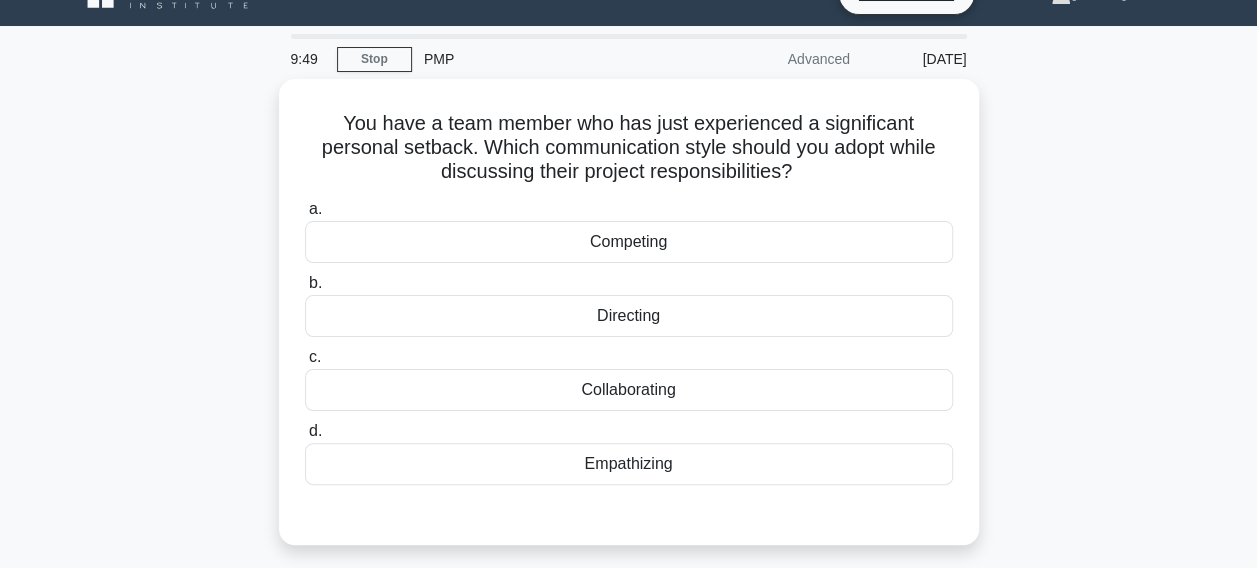 scroll, scrollTop: 38, scrollLeft: 0, axis: vertical 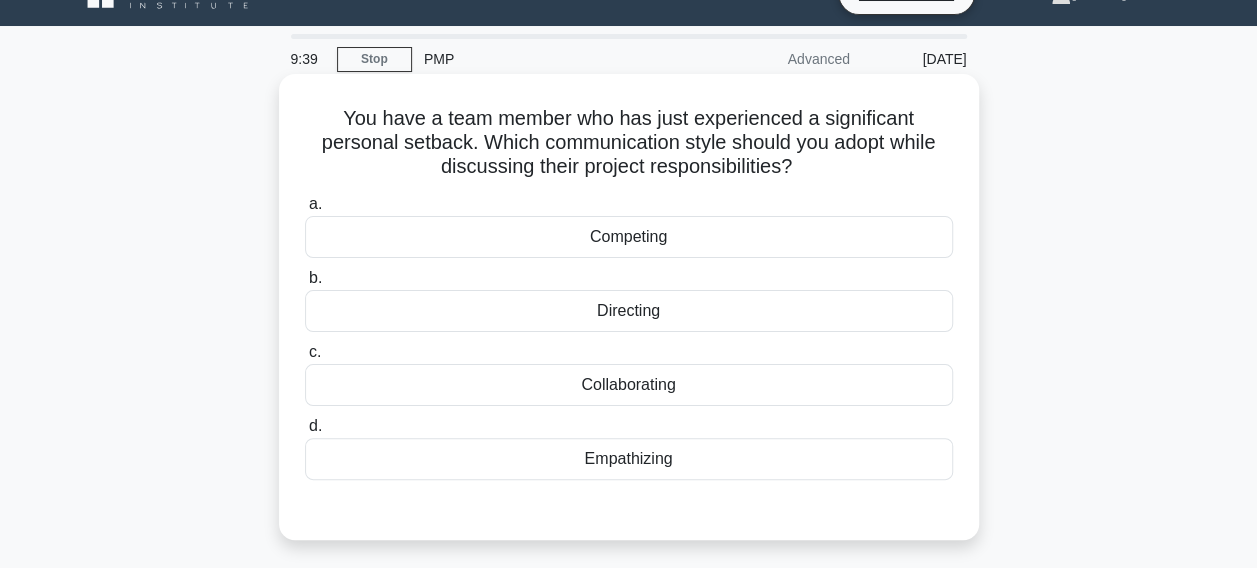 click on "Empathizing" at bounding box center [629, 459] 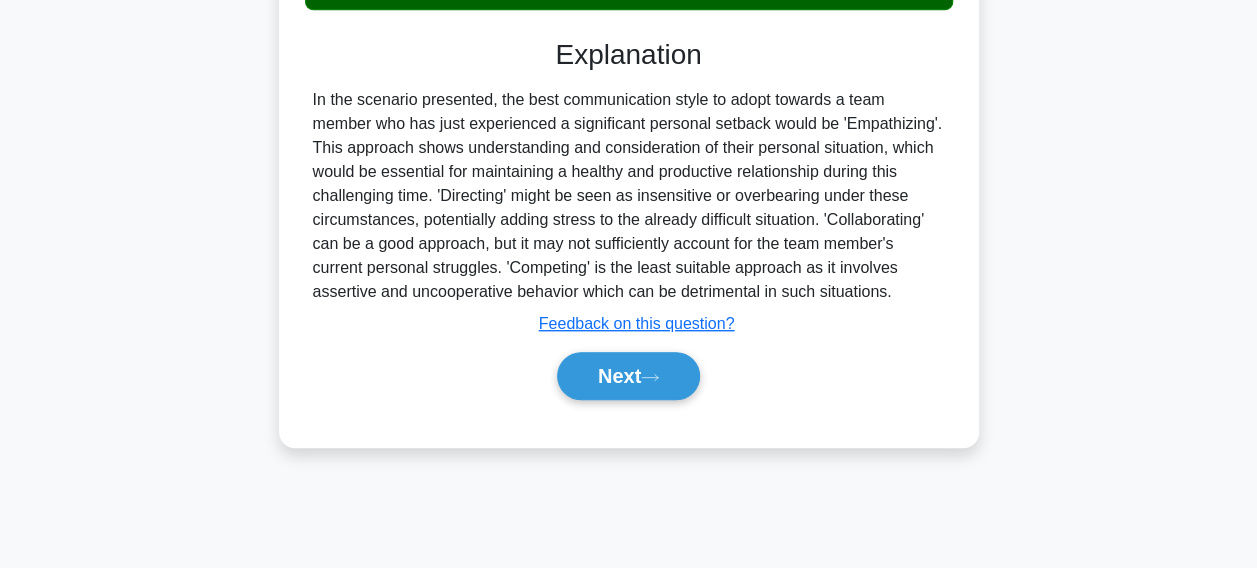 scroll, scrollTop: 512, scrollLeft: 0, axis: vertical 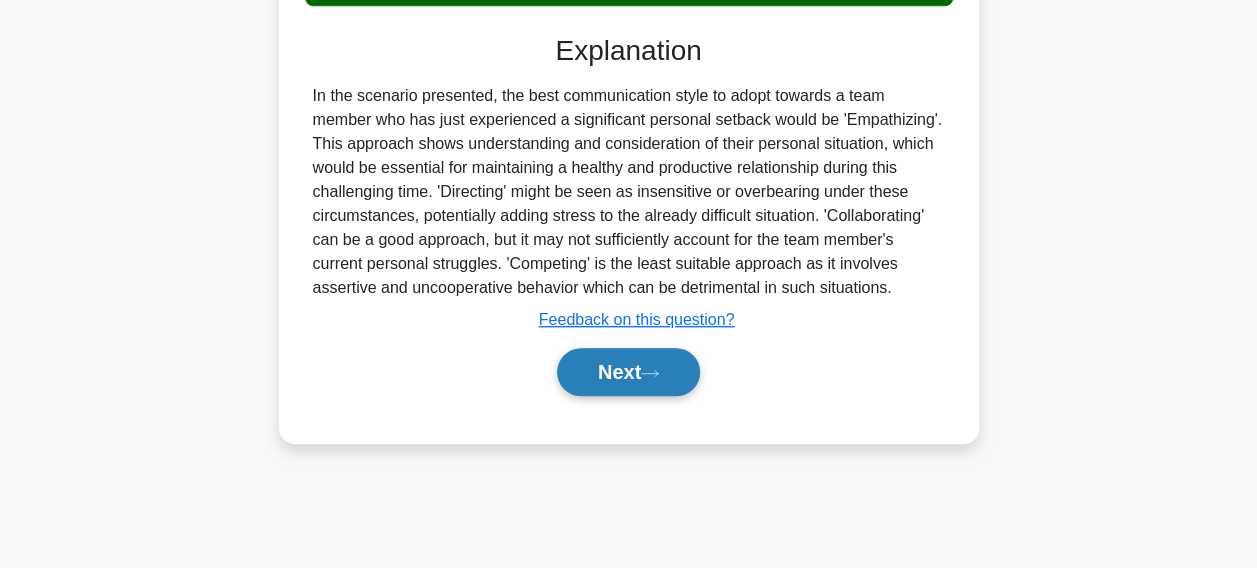 click on "Next" at bounding box center [628, 372] 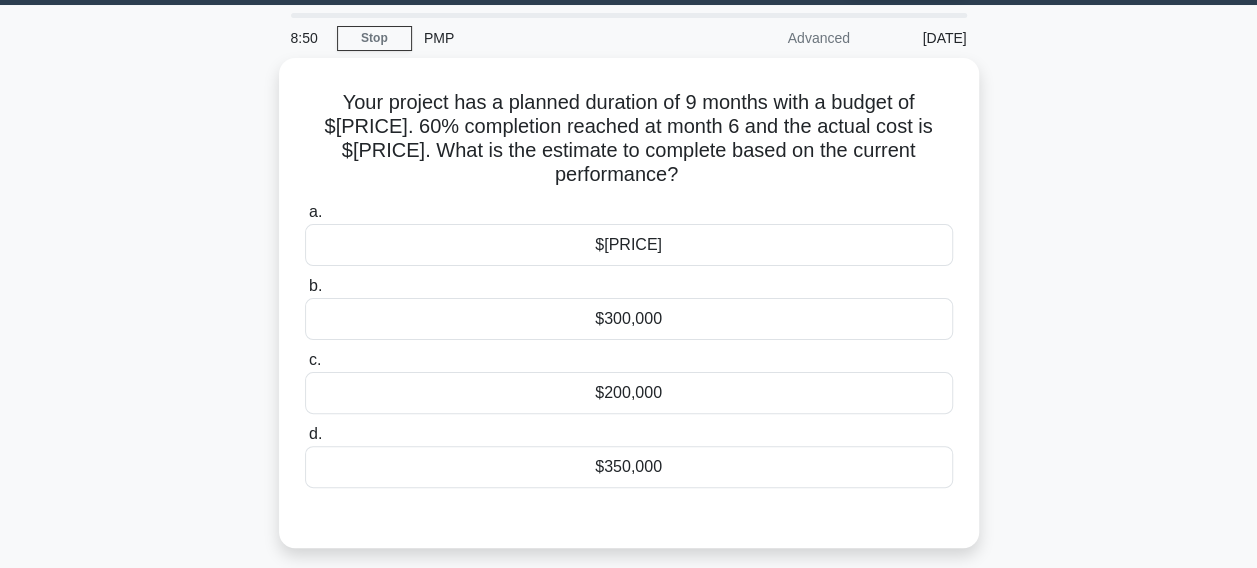 scroll, scrollTop: 58, scrollLeft: 0, axis: vertical 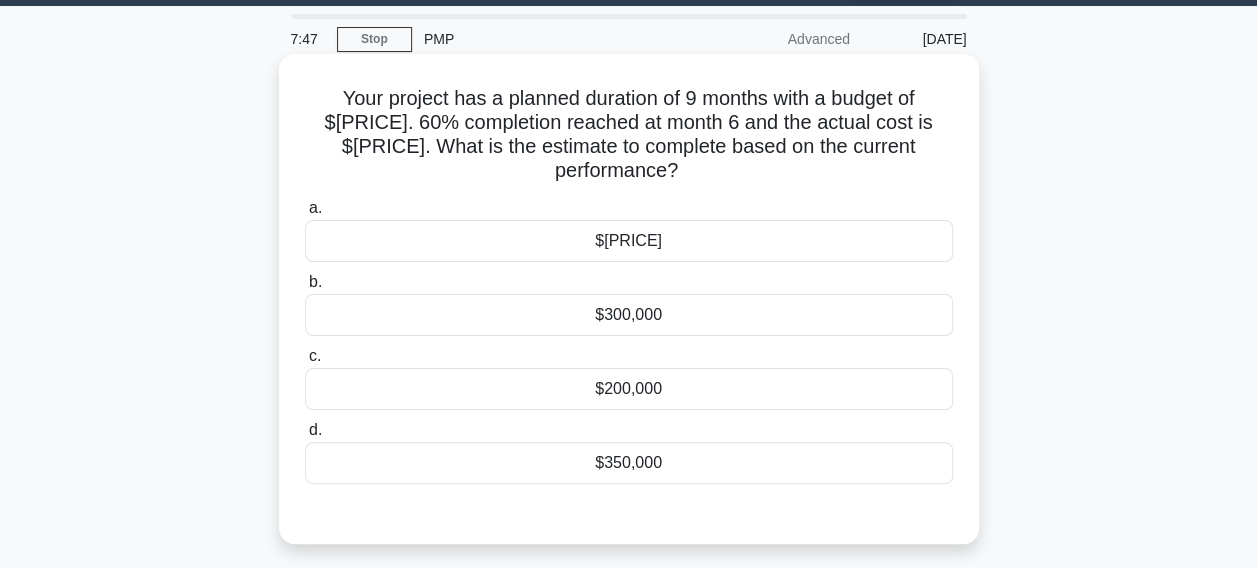 click on "$266,667" at bounding box center [629, 241] 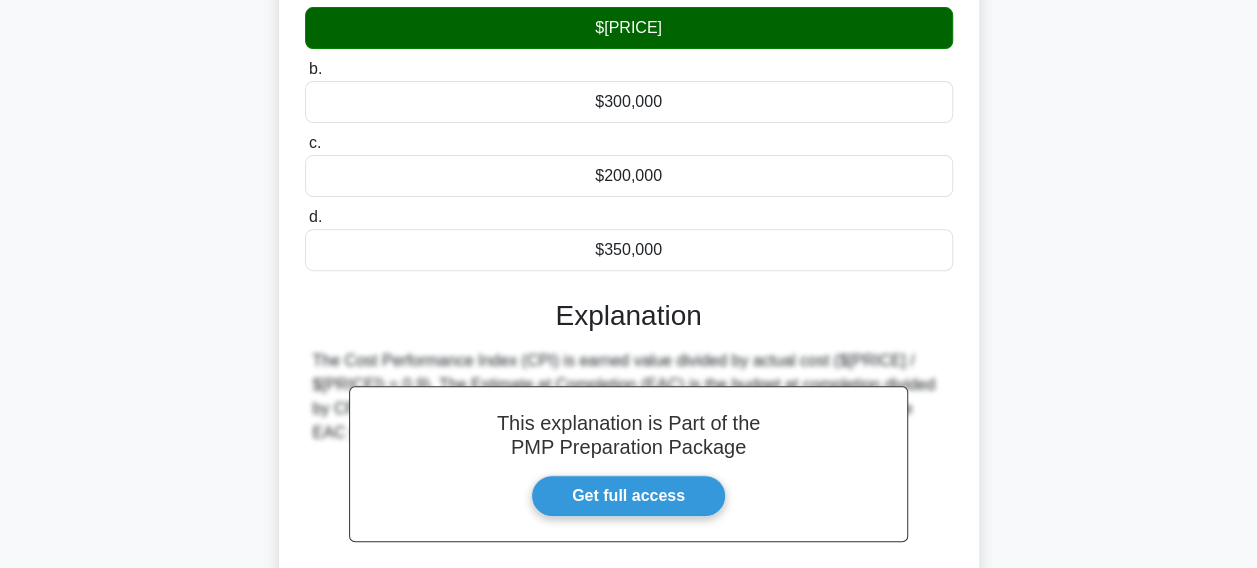 scroll, scrollTop: 272, scrollLeft: 0, axis: vertical 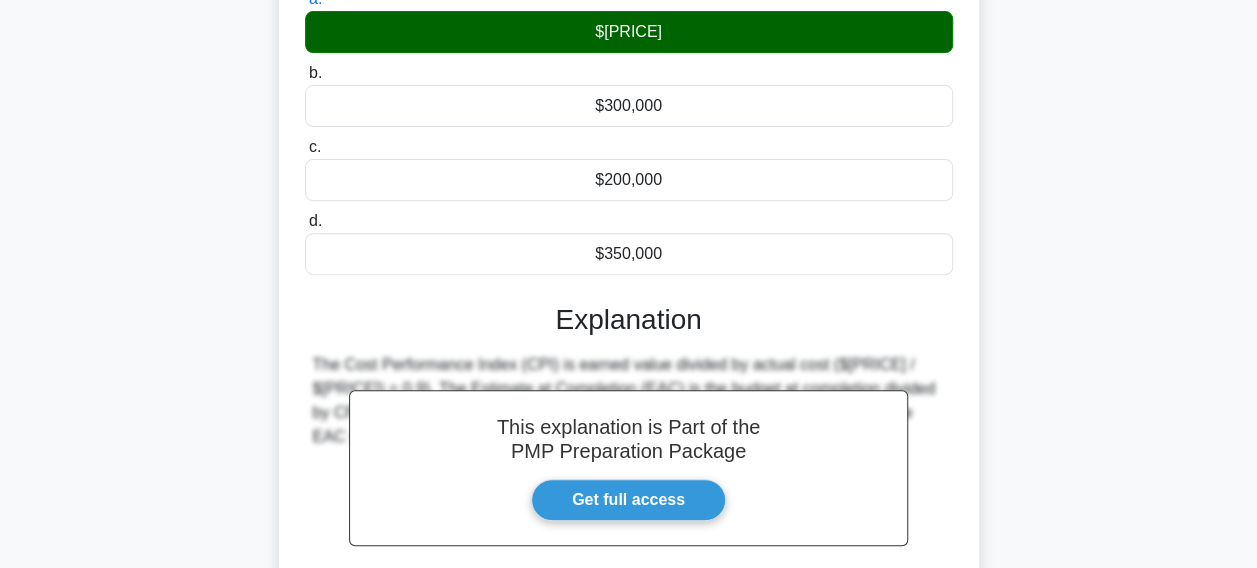 click on "Your project has a planned duration of 9 months with a budget of $600,000. 60% completion reached at month 6 and the actual cost is $400,000. What is the estimate to complete based on the current performance?
.spinner_0XTQ{transform-origin:center;animation:spinner_y6GP .75s linear infinite}@keyframes spinner_y6GP{100%{transform:rotate(360deg)}}
a.
$266,667
b. c. d." at bounding box center (629, 302) 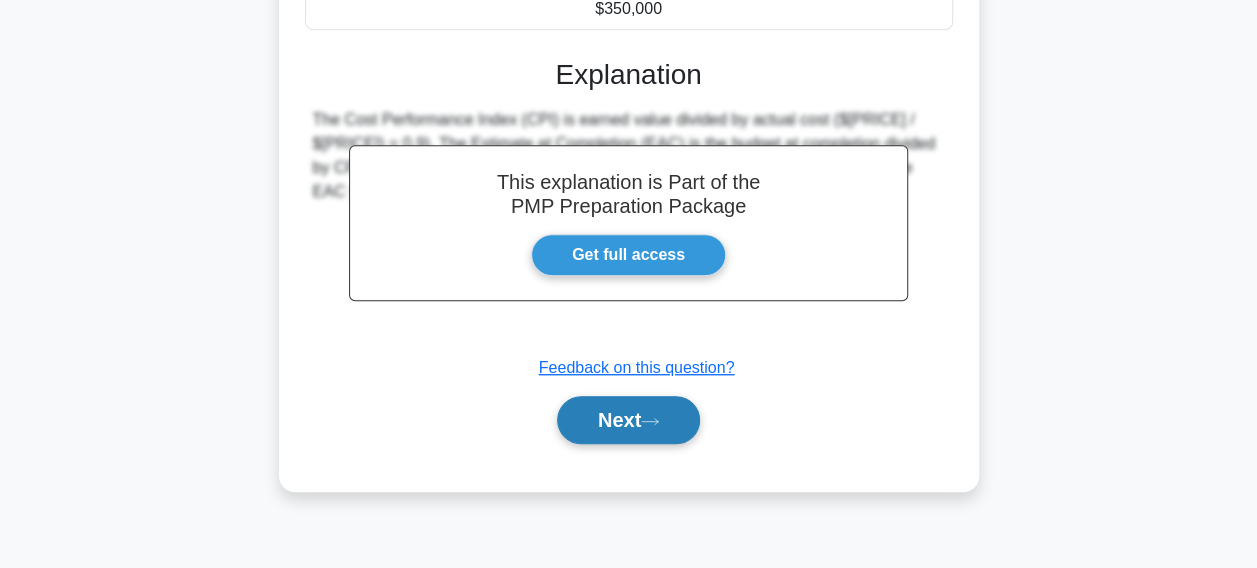 click on "Next" at bounding box center [628, 420] 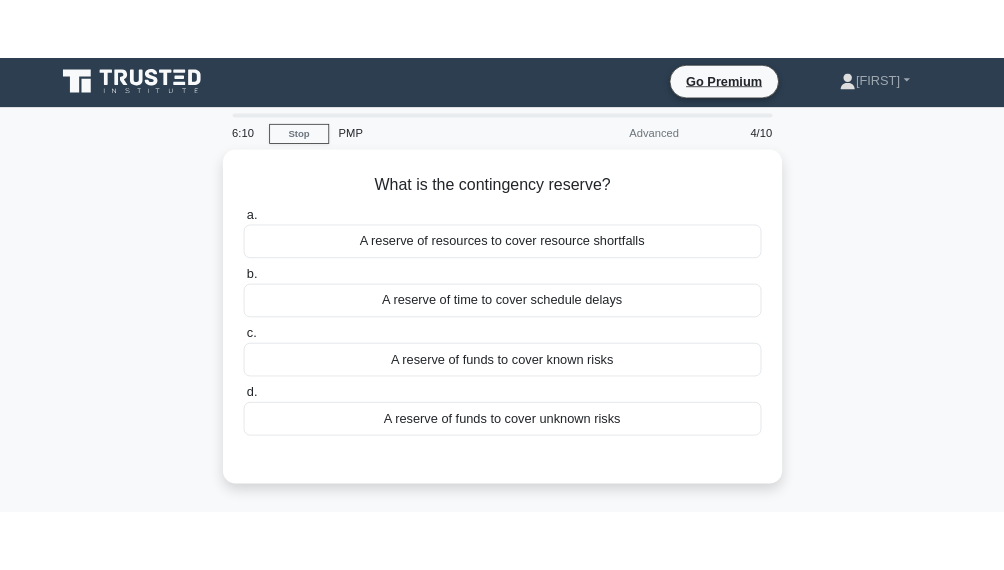scroll, scrollTop: 2, scrollLeft: 0, axis: vertical 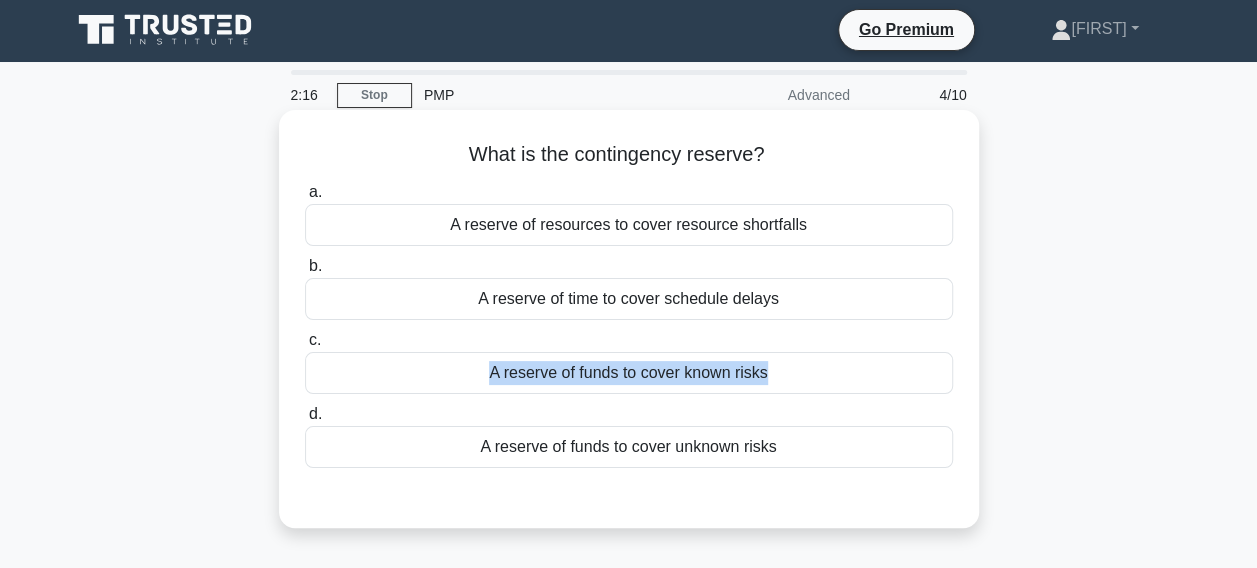 click on "a.
A reserve of resources to cover resource shortfalls
b.
A reserve of time to cover schedule delays
c." at bounding box center [629, 324] 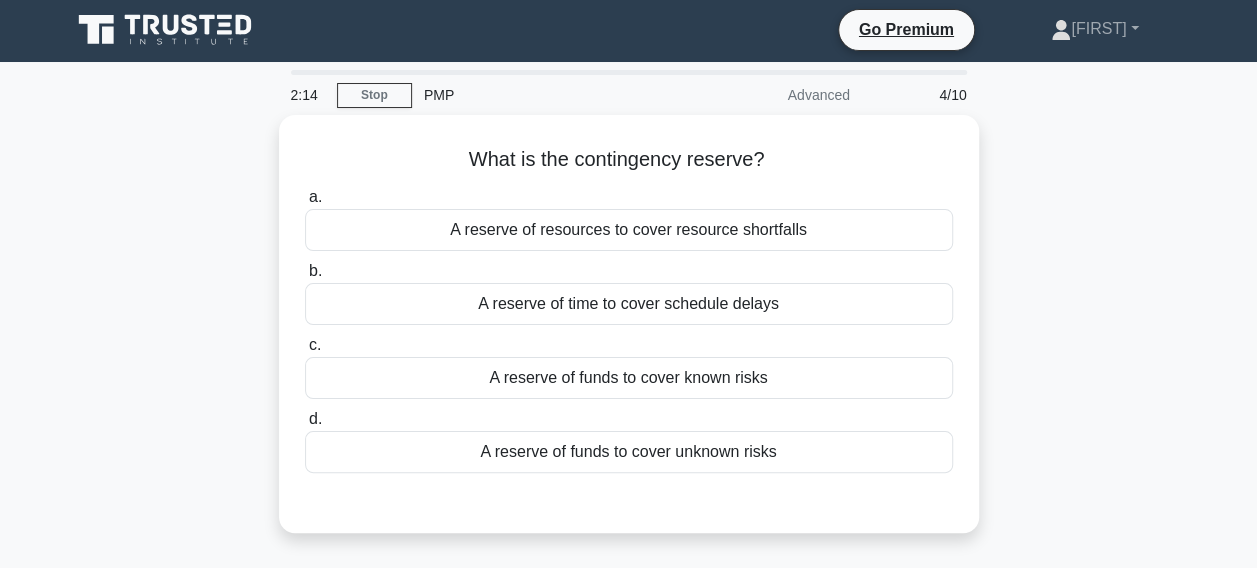drag, startPoint x: 29, startPoint y: 517, endPoint x: 54, endPoint y: 482, distance: 43.011627 